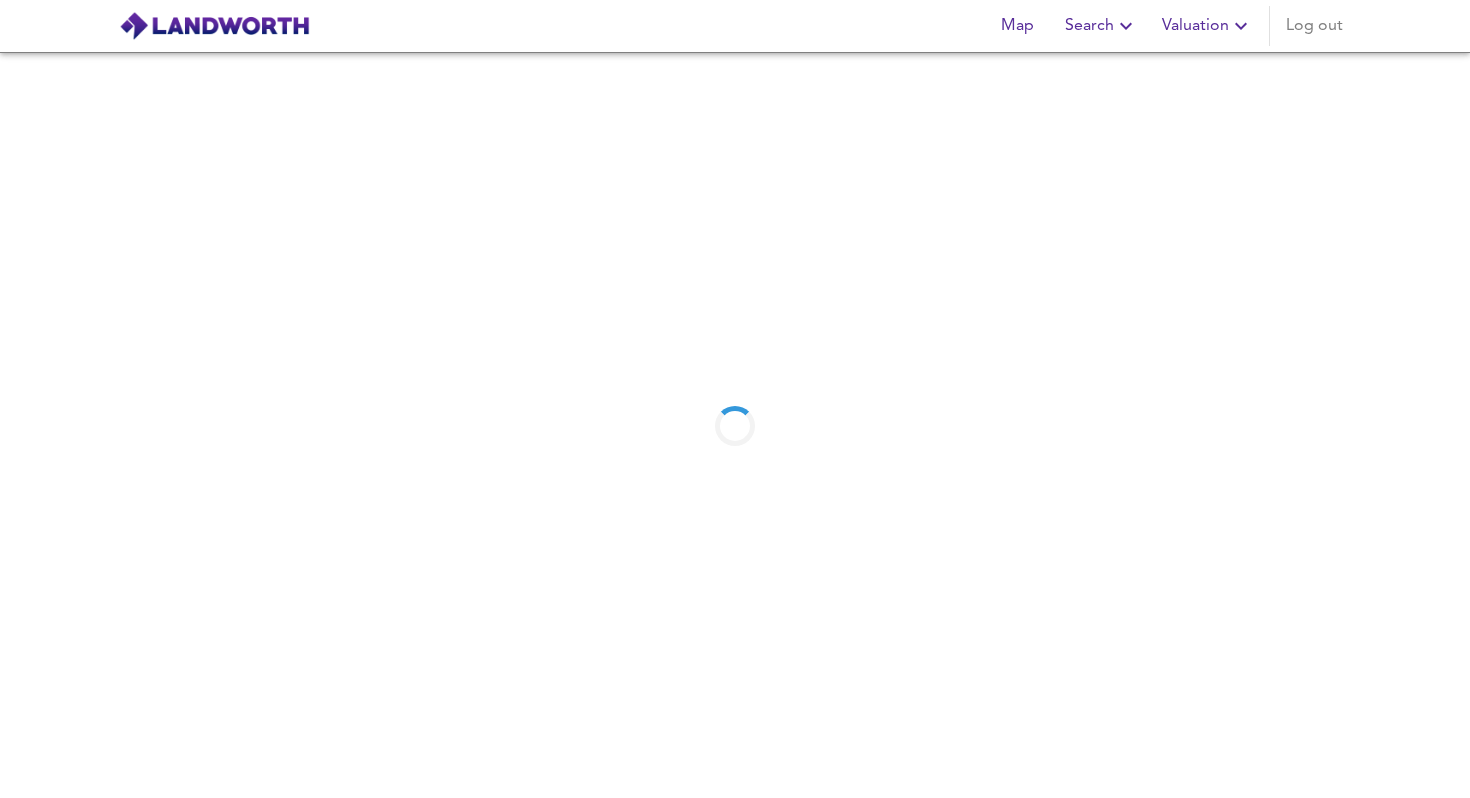 scroll, scrollTop: 0, scrollLeft: 0, axis: both 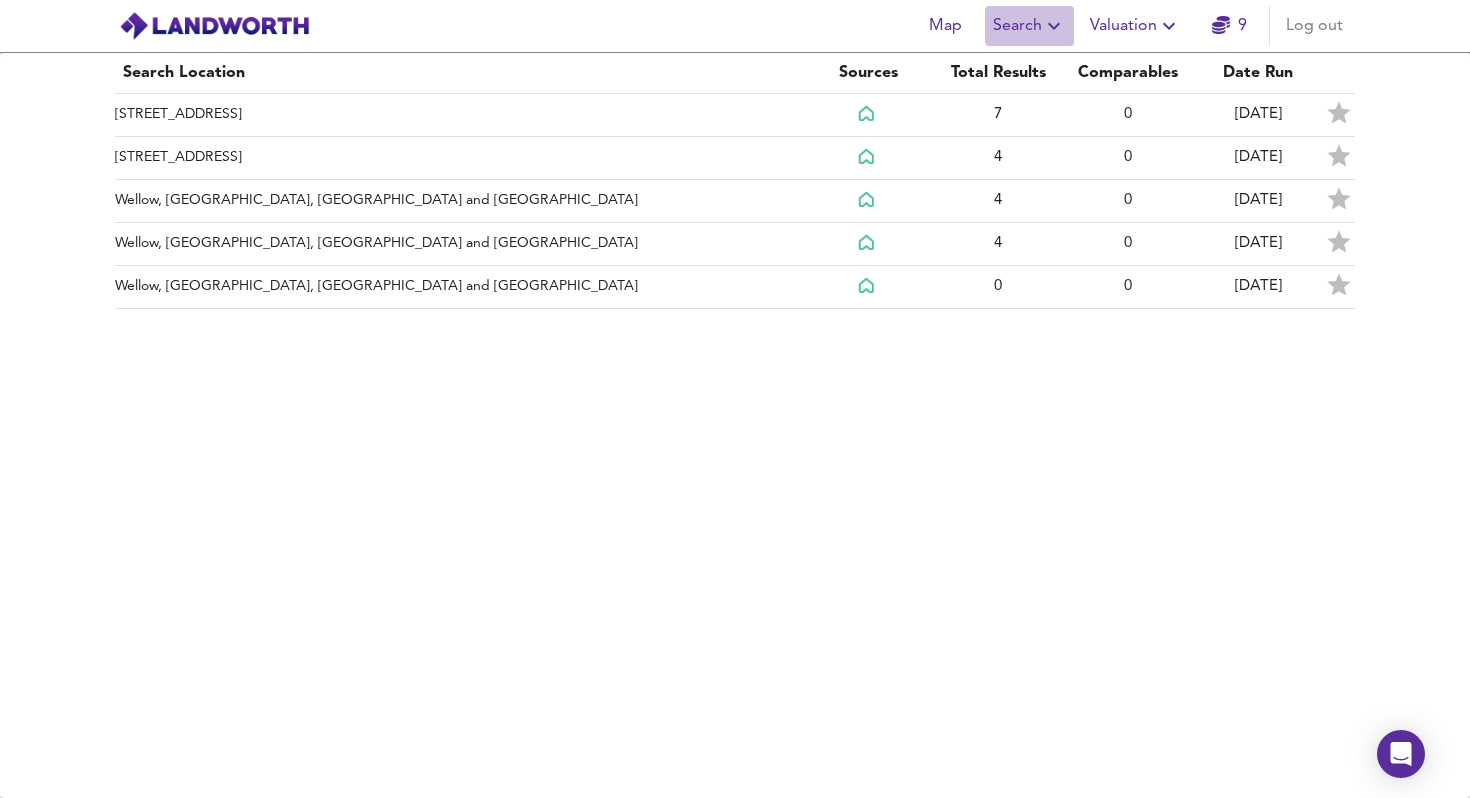 click on "Search" at bounding box center (1029, 26) 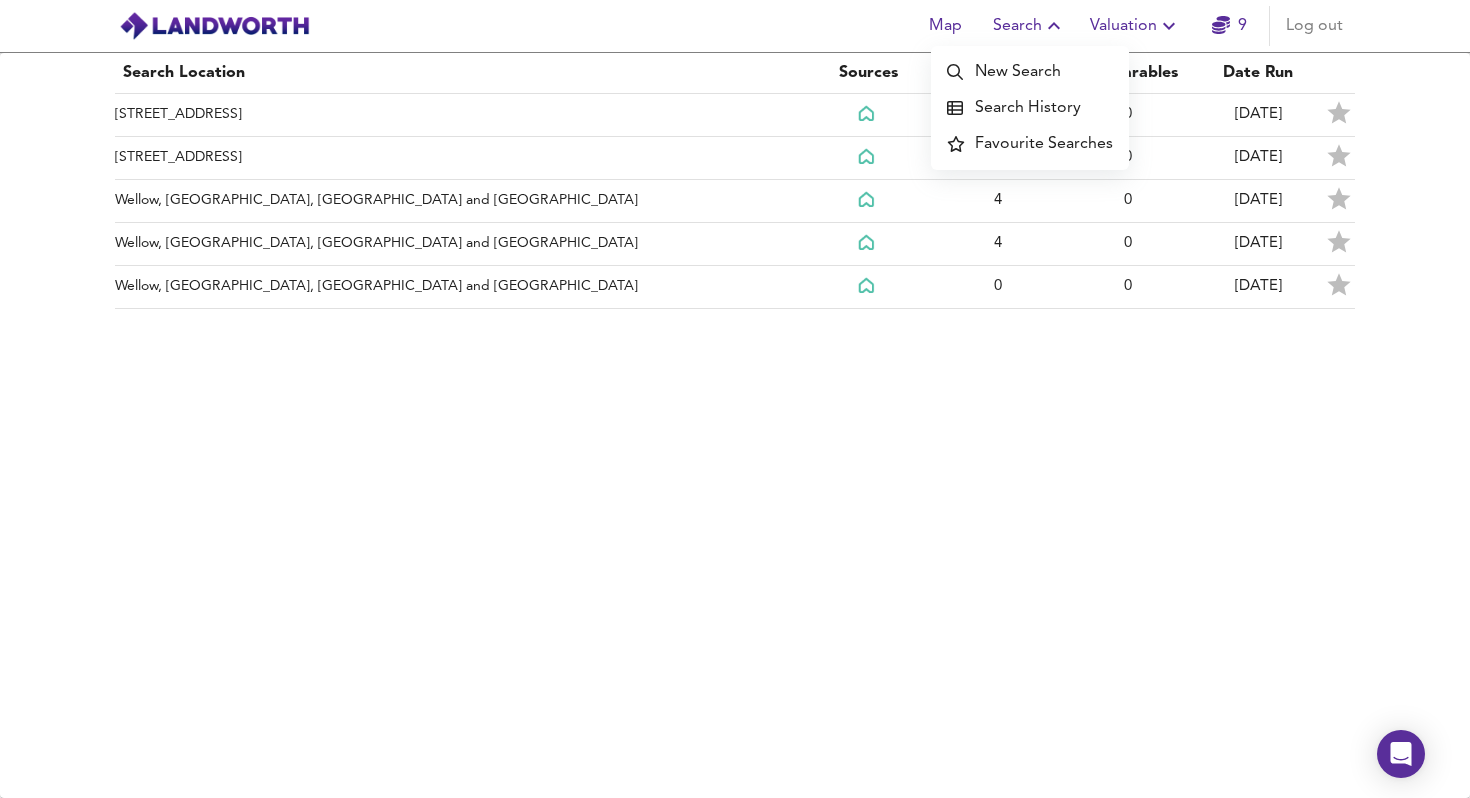 click on "New Search" at bounding box center (1030, 72) 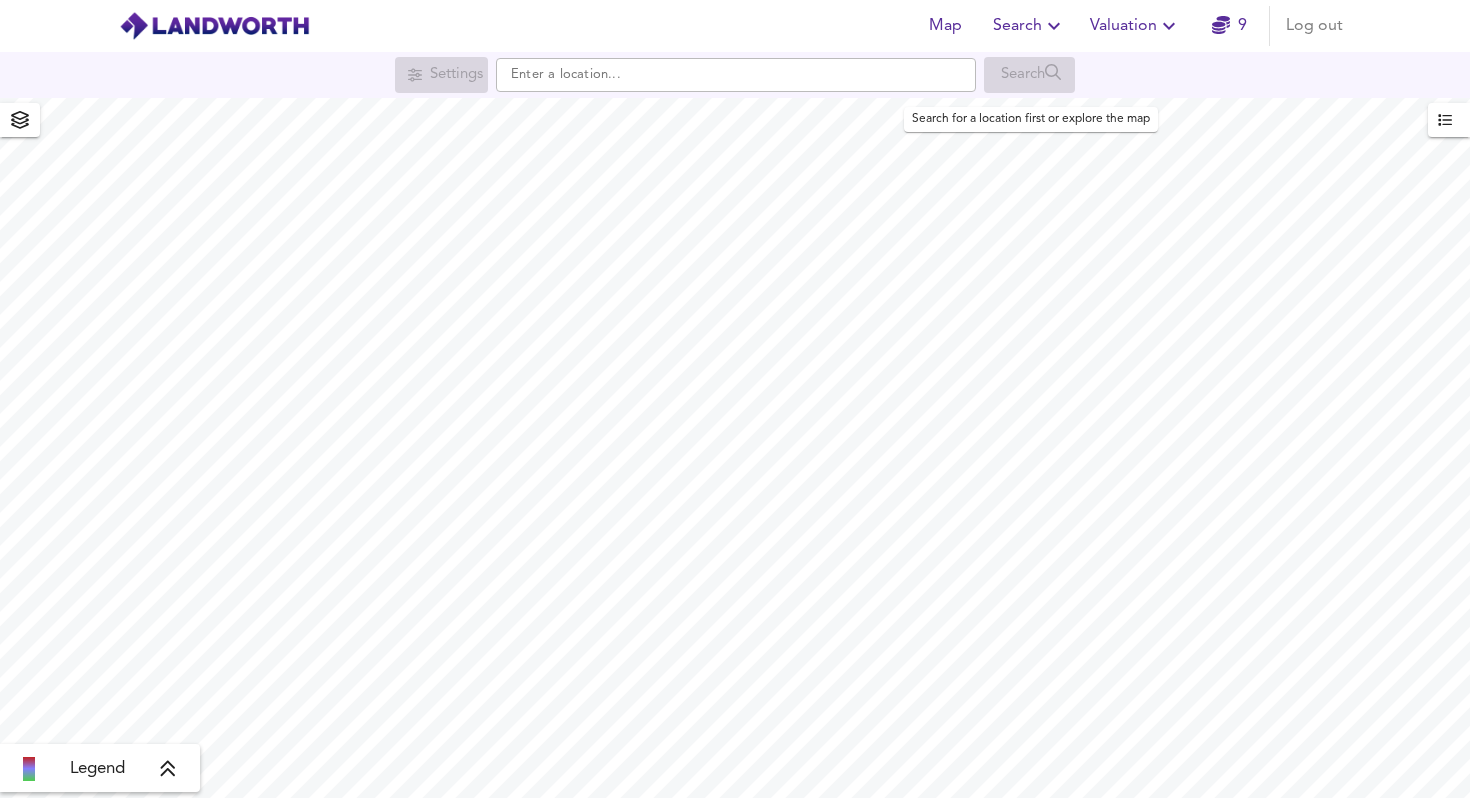 scroll, scrollTop: 0, scrollLeft: 0, axis: both 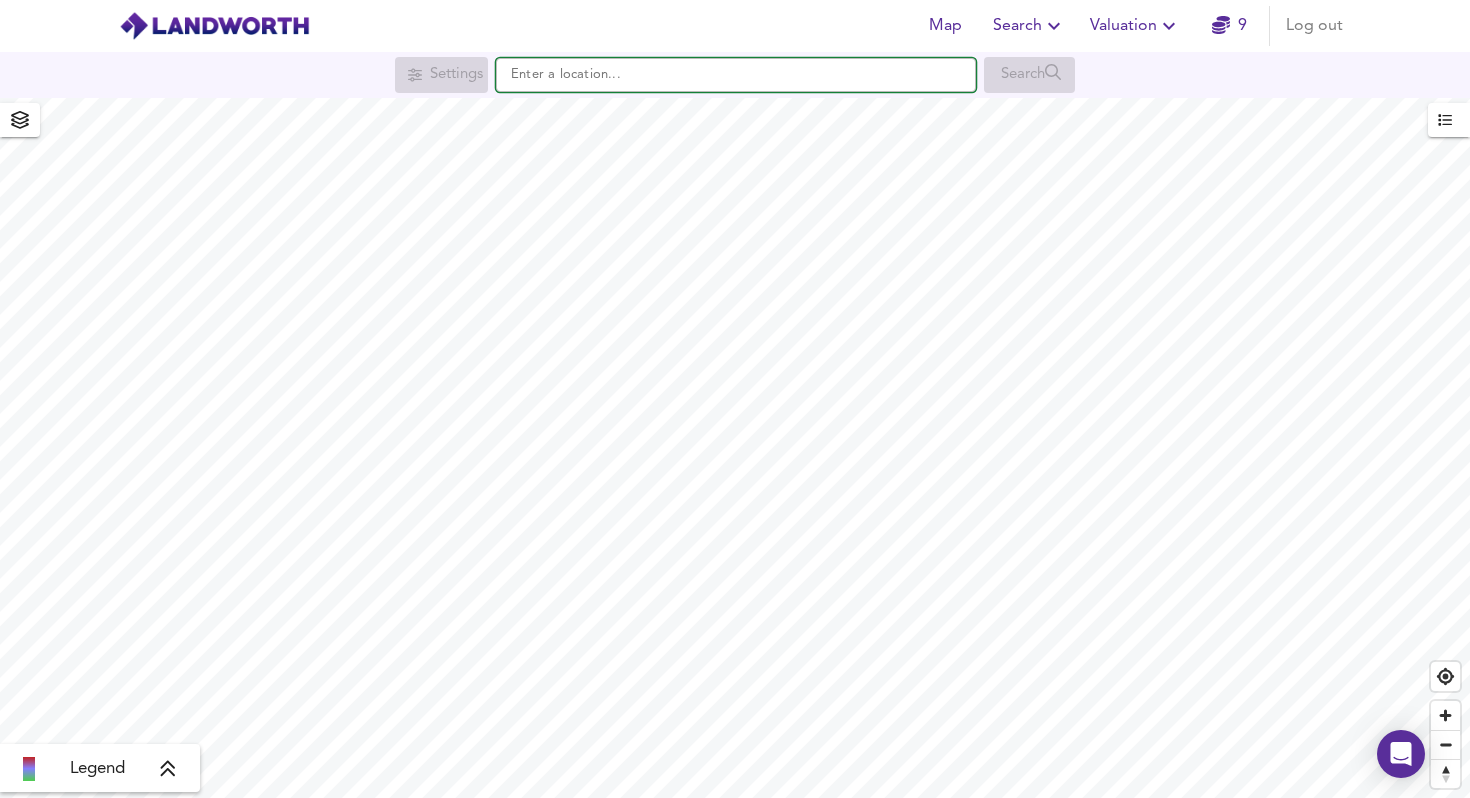 click at bounding box center (736, 75) 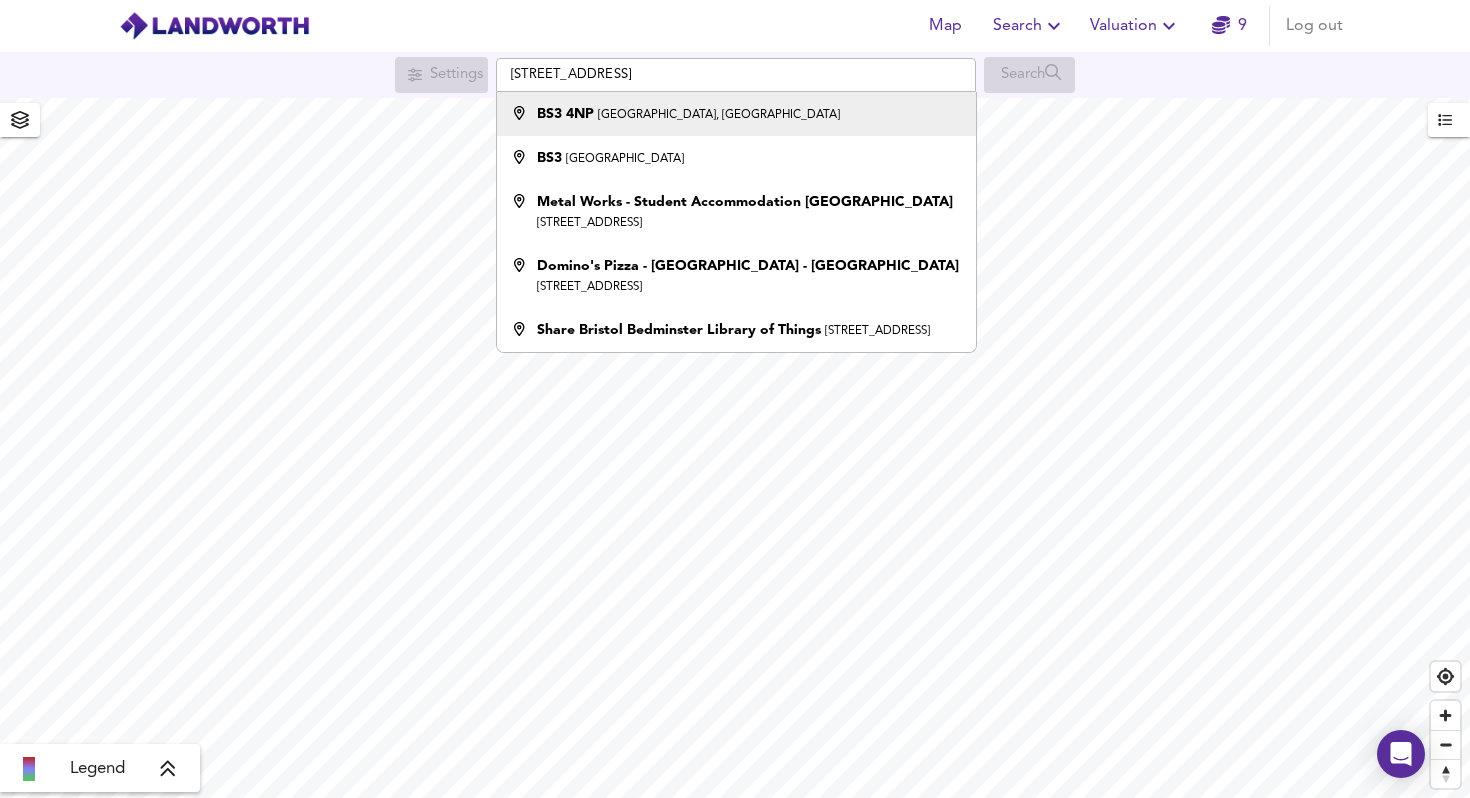 click on "[GEOGRAPHIC_DATA], [GEOGRAPHIC_DATA]" at bounding box center (719, 115) 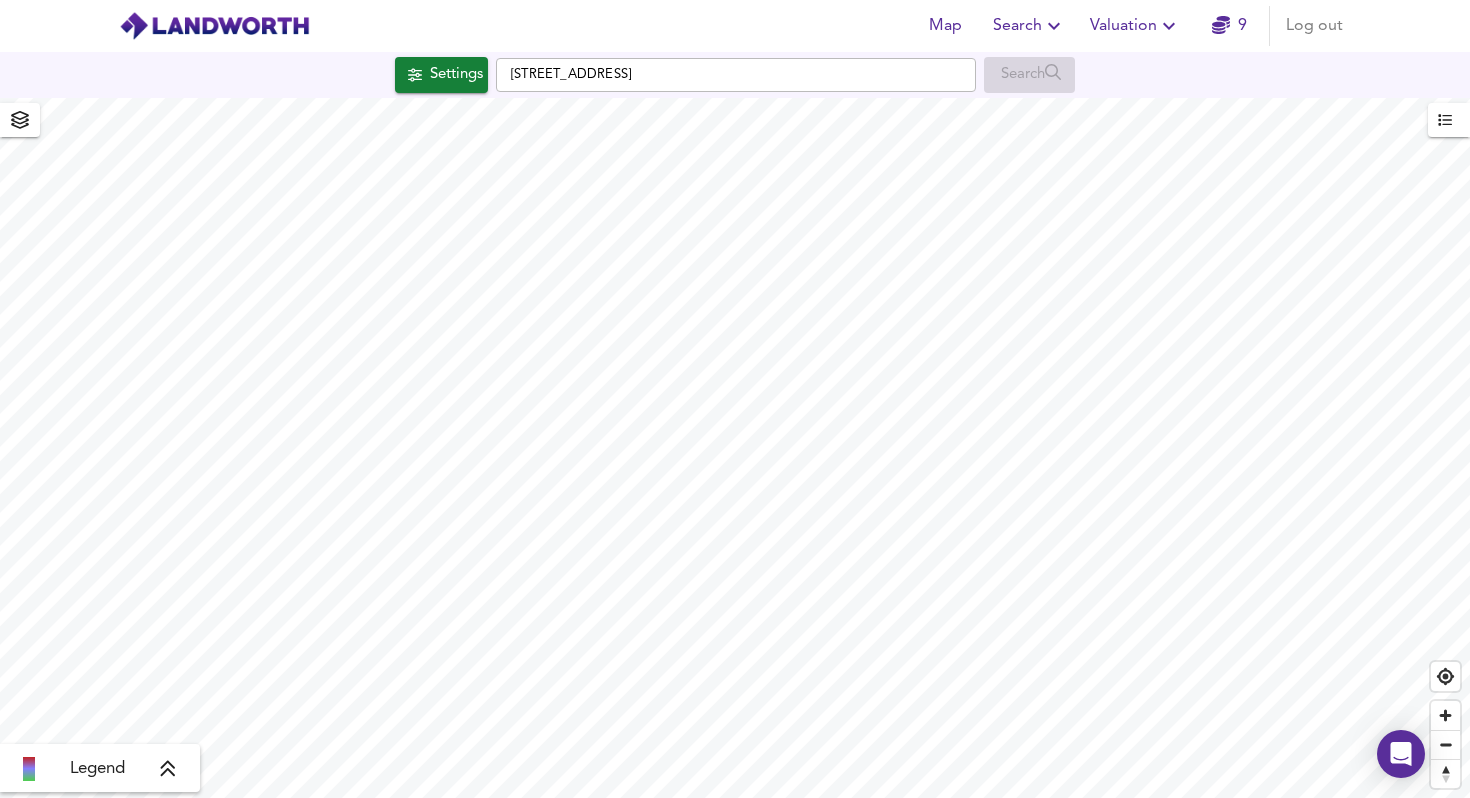 checkbox on "false" 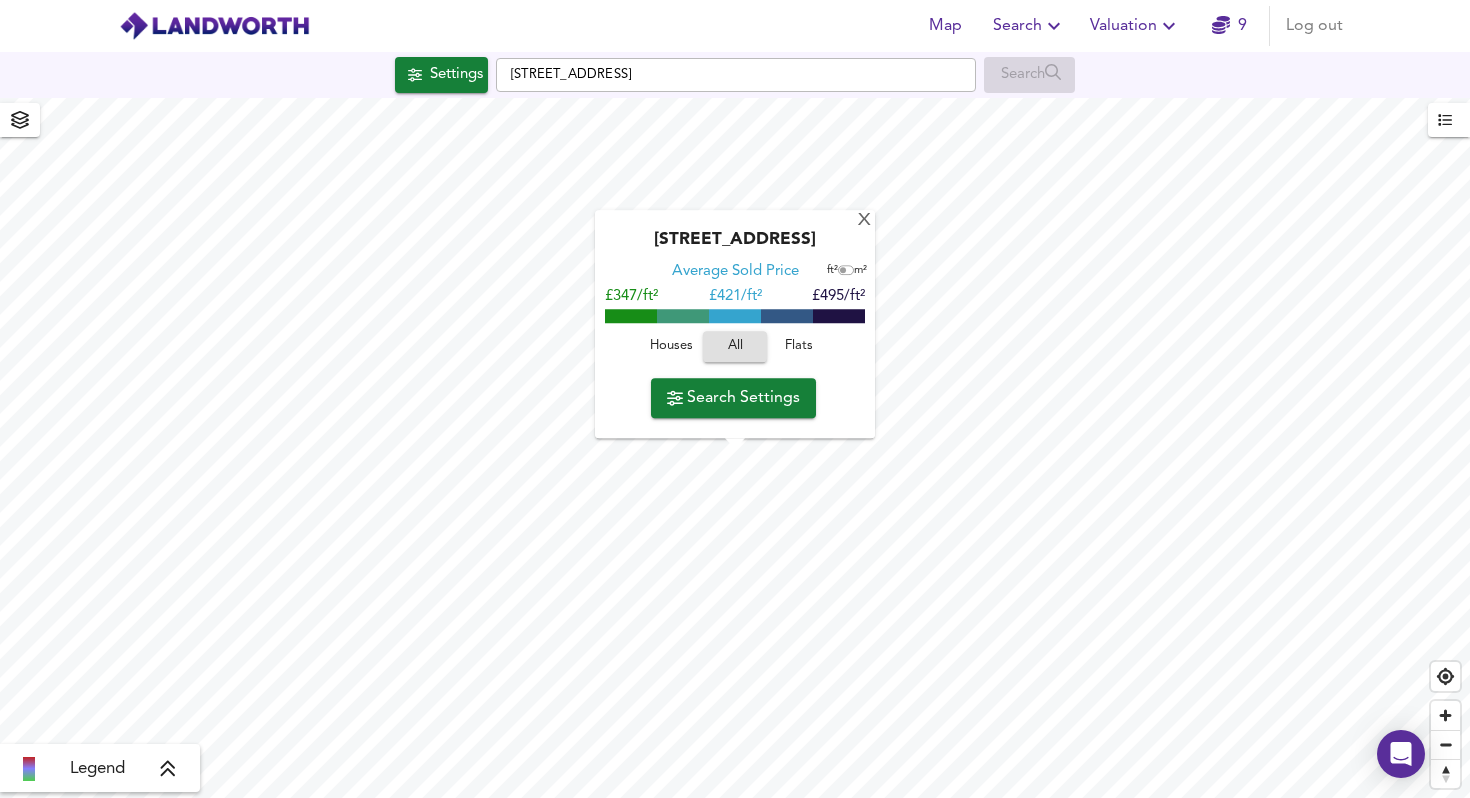 click on "Flats" at bounding box center [799, 347] 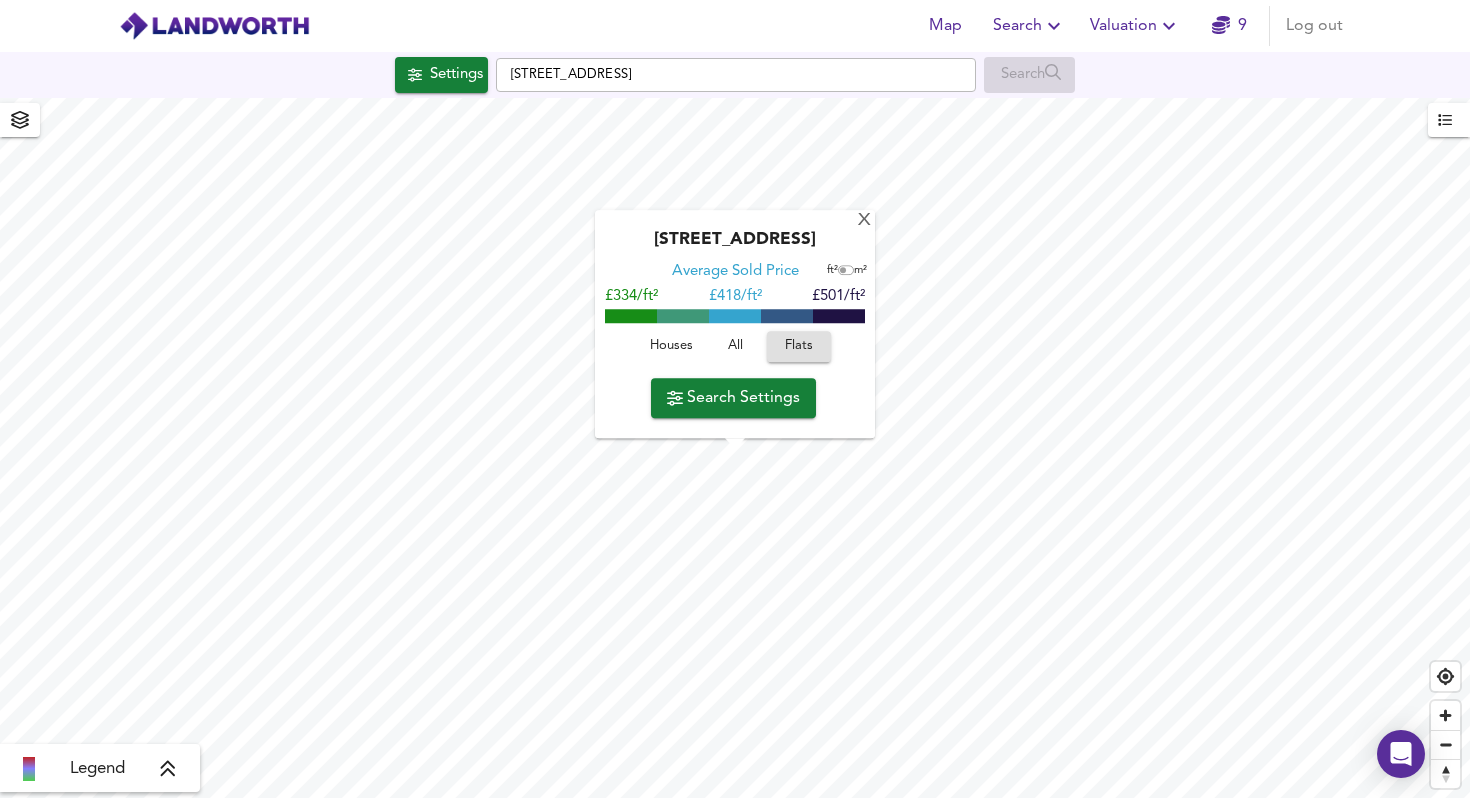 click on "Search Settings" at bounding box center (733, 398) 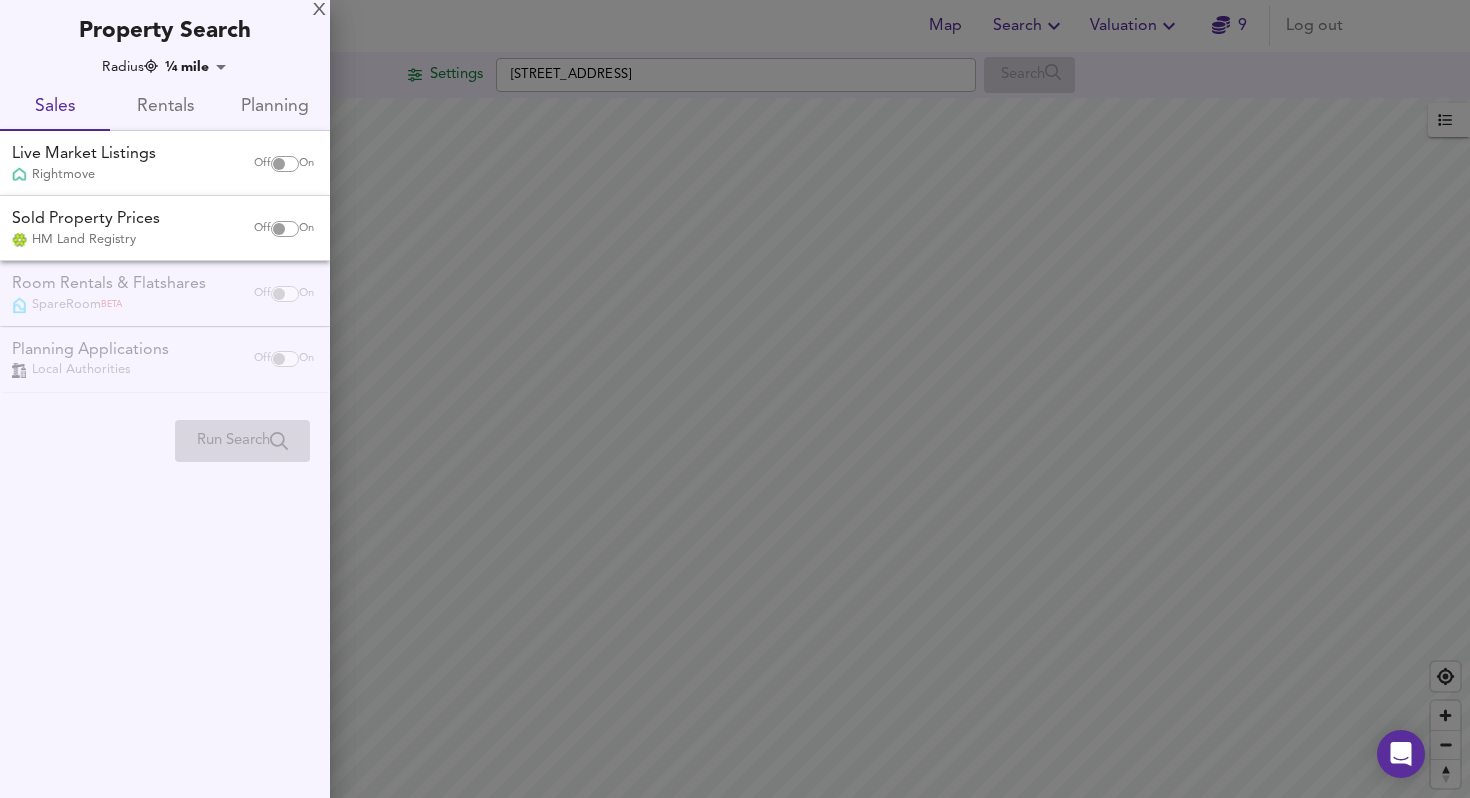 click at bounding box center (279, 229) 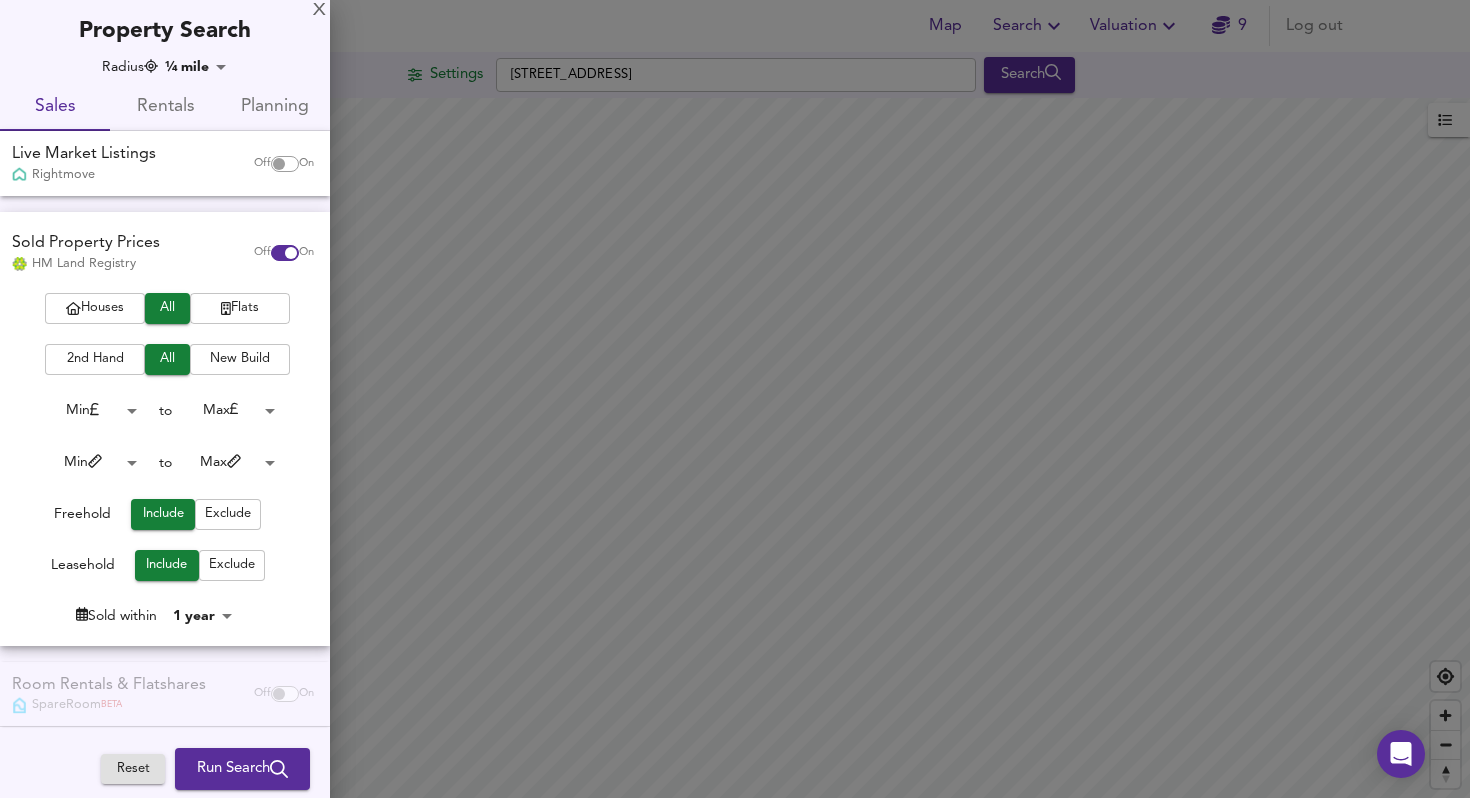 click on "Flats" at bounding box center (240, 308) 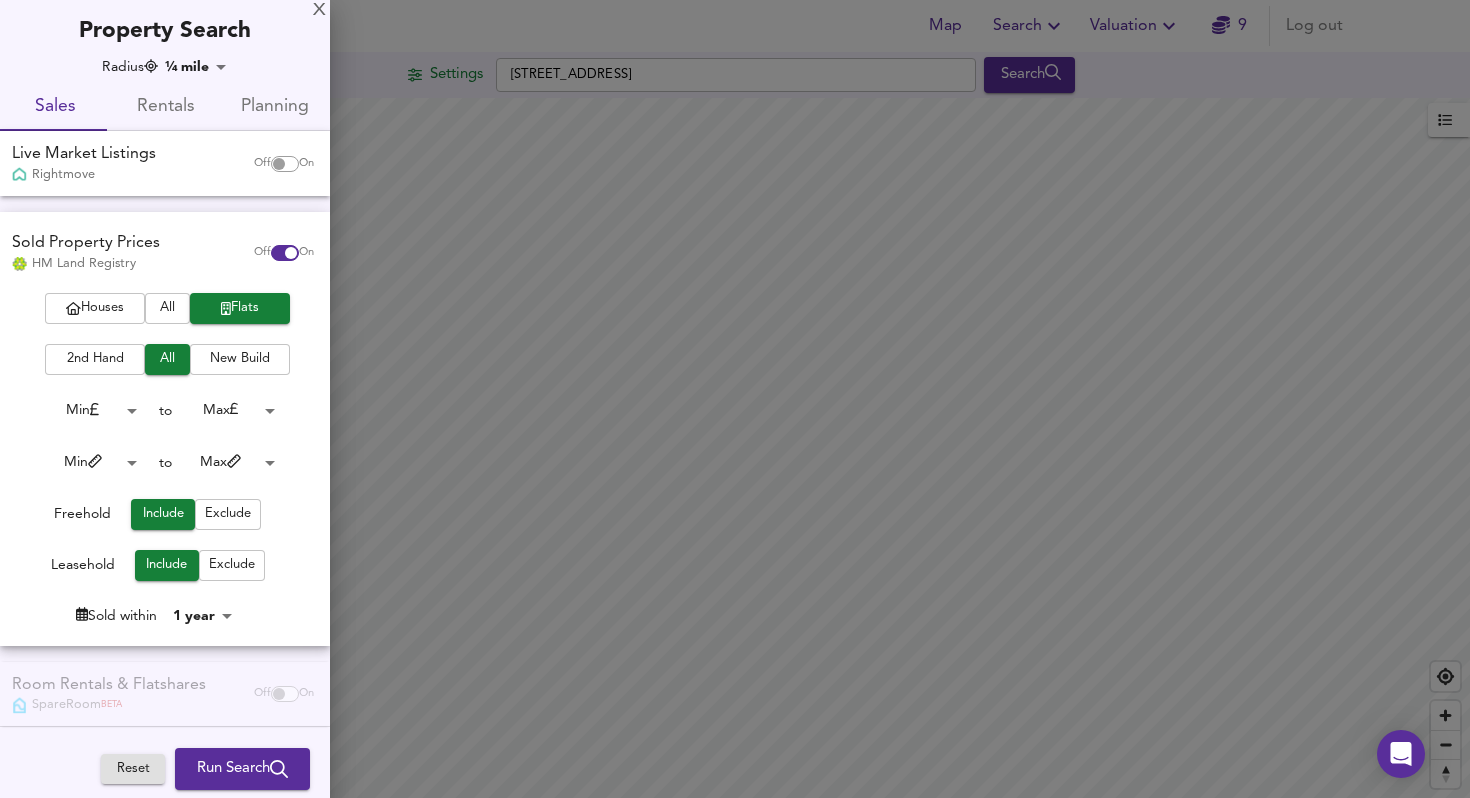 click on "All" at bounding box center [167, 359] 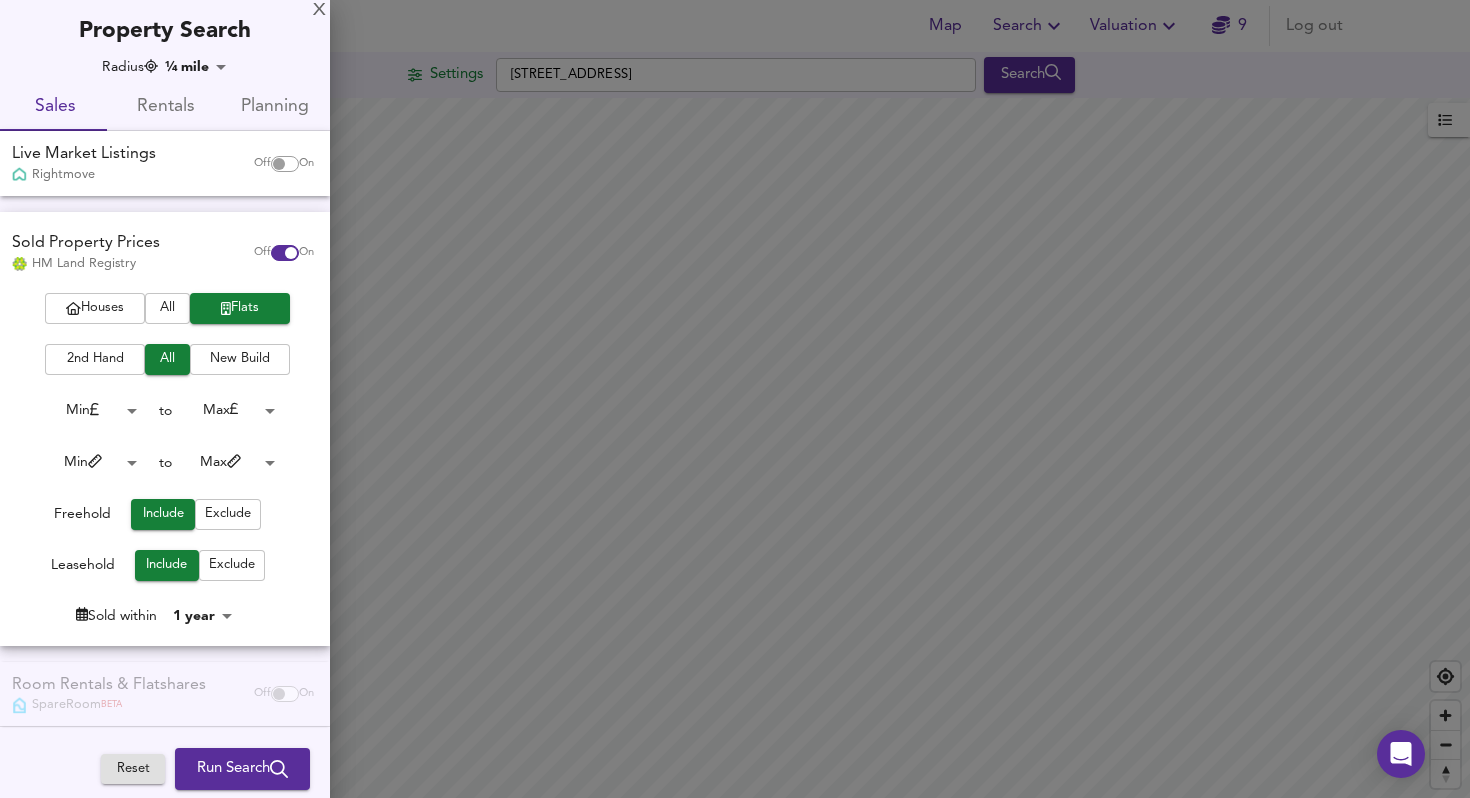 click on "Map Search Valuation    9 Log out        Settings     [GEOGRAPHIC_DATA] 4NP        Search              Legend       UK Average Price   for [DATE] £ 338 / ft²      +6.6% Source:   Land Registry Data - [DATE] [GEOGRAPHIC_DATA] & [GEOGRAPHIC_DATA] - Average £/ ft²  History [GEOGRAPHIC_DATA] & [GEOGRAPHIC_DATA] - Total Quarterly Sales History X Map Settings Basemap          Default hybrid Heatmap          Average Price landworth 2D   View Dynamic Heatmap   On Show Postcodes Show Boroughs 2D 3D Find Me X Property Search Radius   ¼ mile 402 Sales Rentals Planning    Live Market Listings   Rightmove Off   On     Sold Property Prices   HM Land Registry Off   On    Houses All   Flats 2nd Hand All New Build Min   0 to Max   200000000 Min   0 to Max   100000 Freehold    Include Exclude Leasehold  Include Exclude   Sold [DATE] 12    Room Rentals & Flatshares   SpareRoom   BETA Off   On     Planning Applications Local Authorities Off   On  Reset" at bounding box center (735, 399) 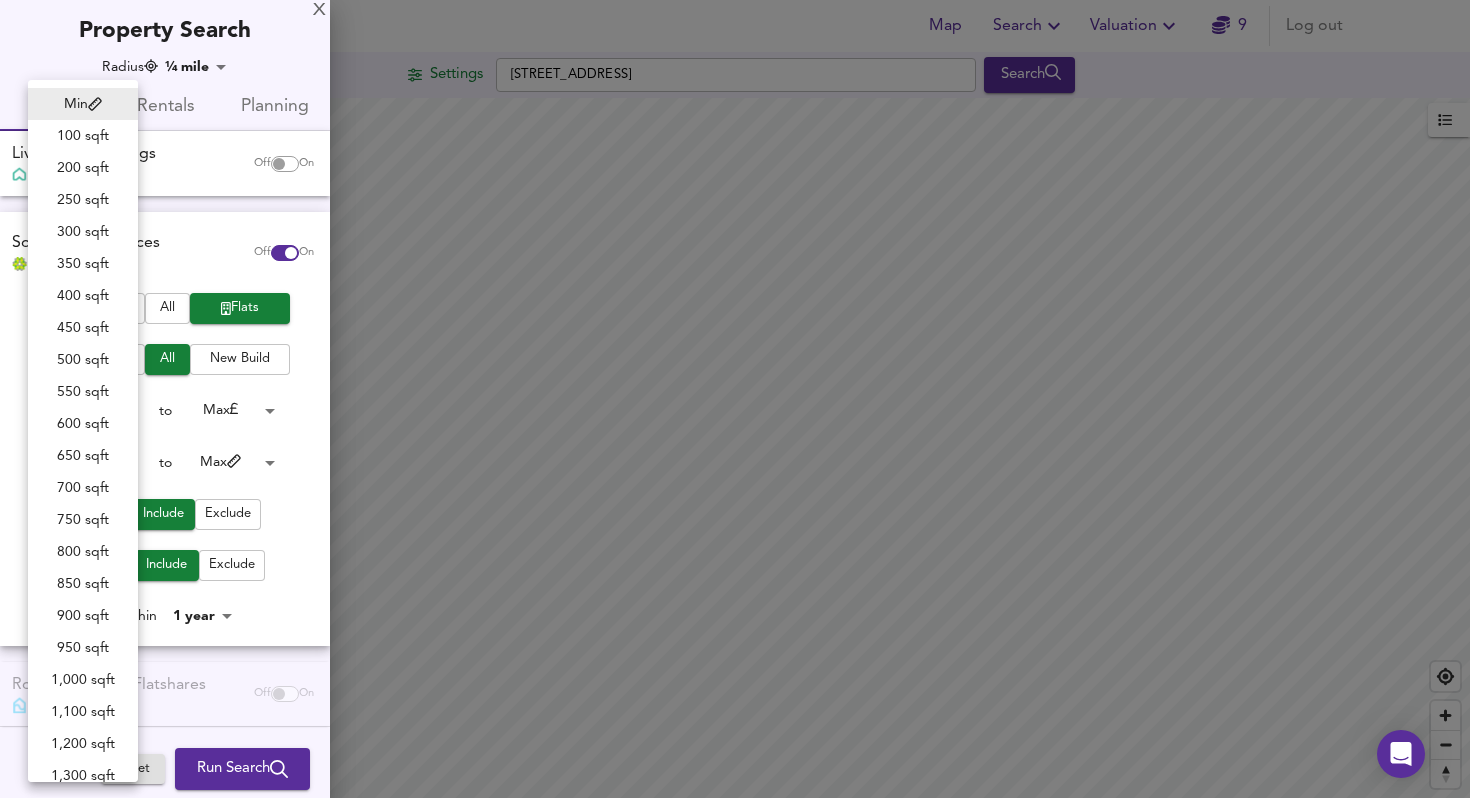 click at bounding box center [735, 399] 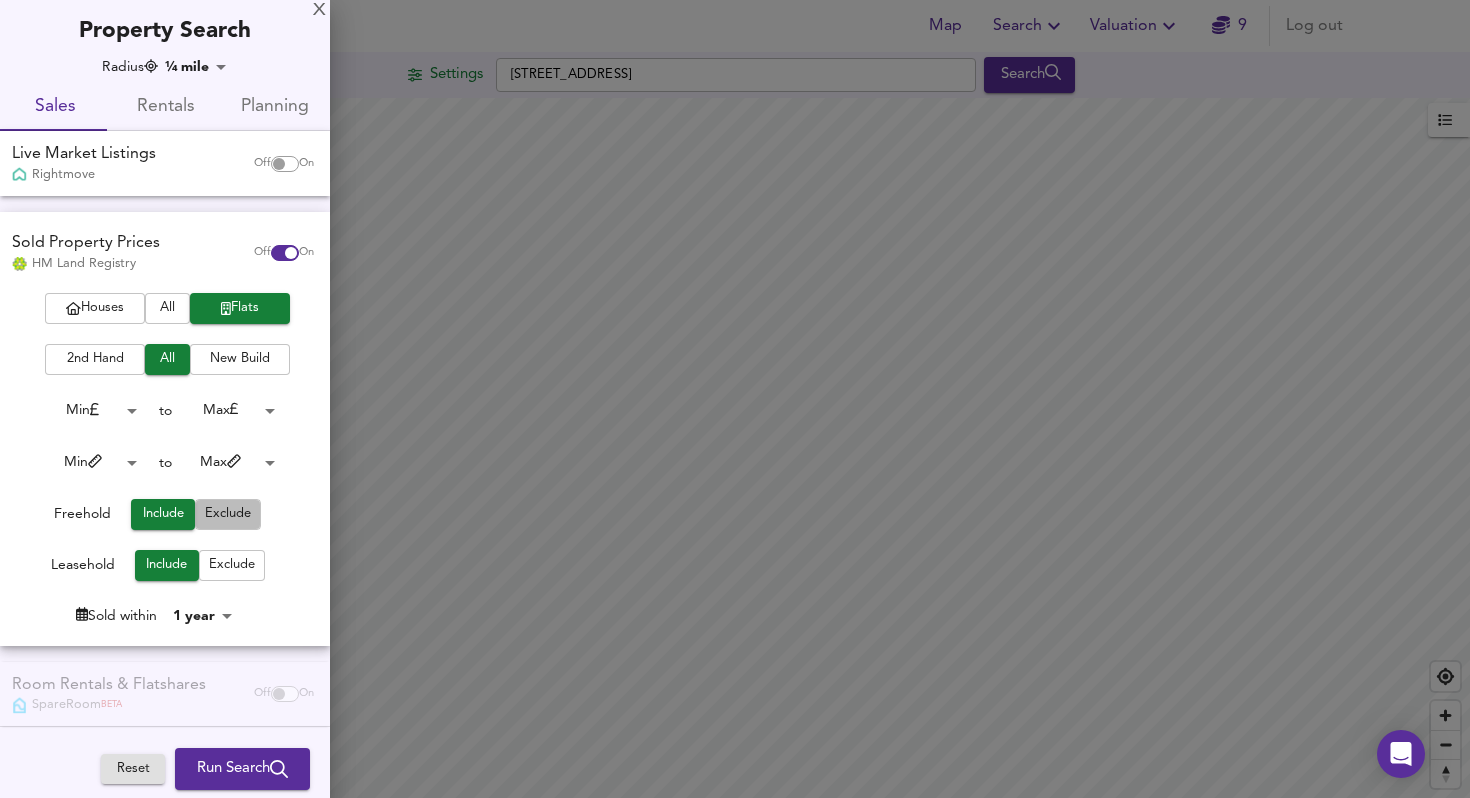 click on "Exclude" at bounding box center (228, 514) 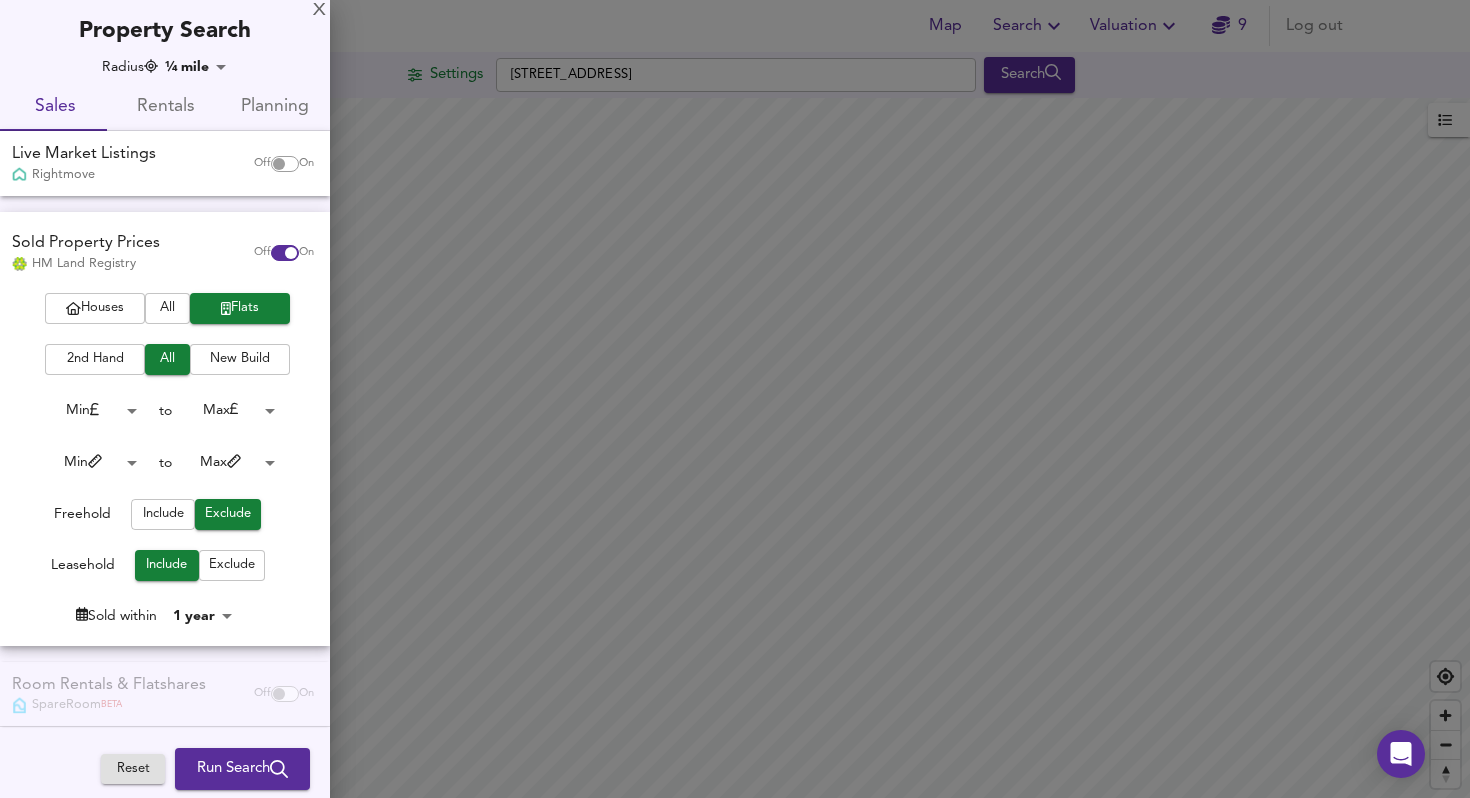 click on "Include" at bounding box center (163, 514) 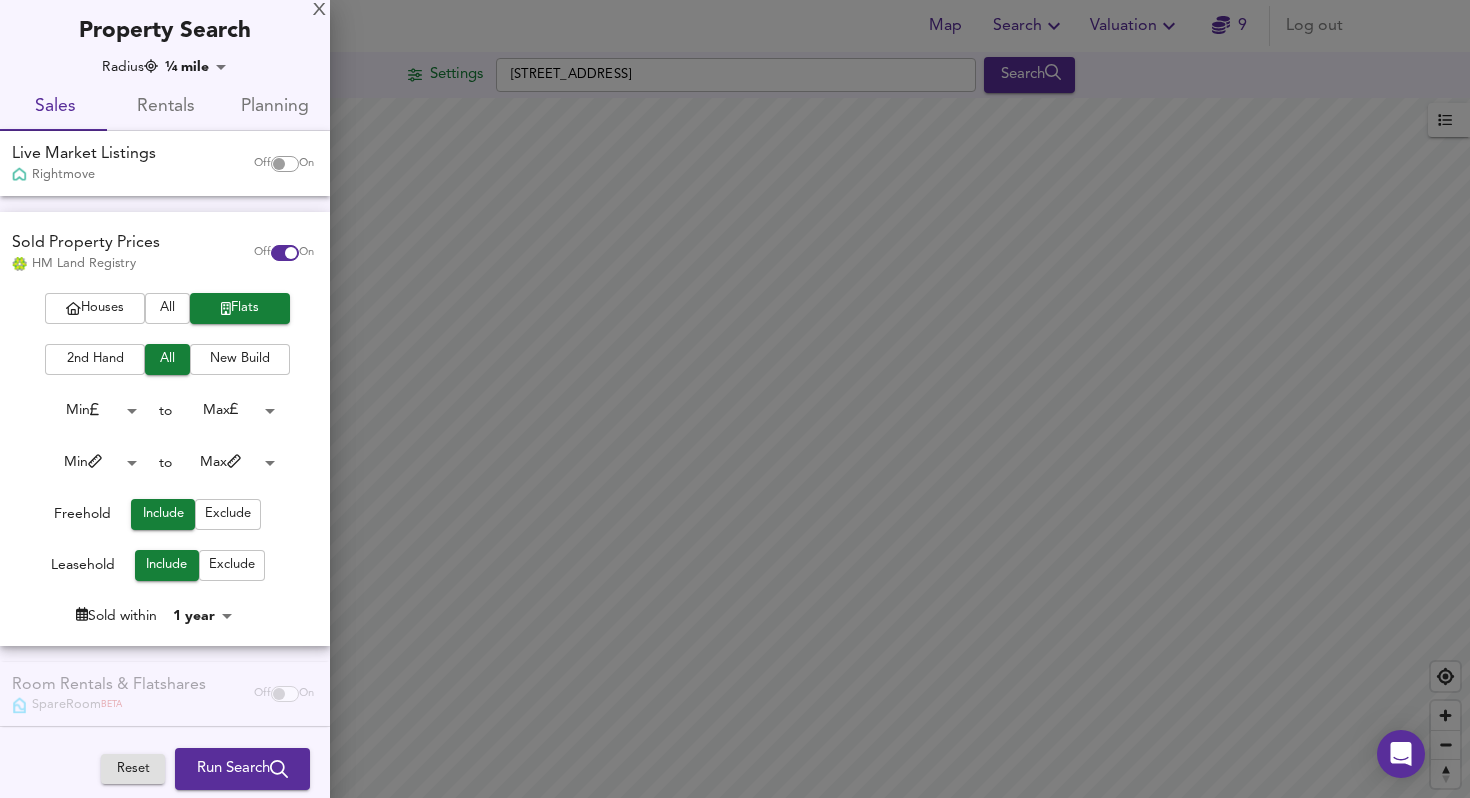 click on "Map Search Valuation    9 Log out        Settings     [GEOGRAPHIC_DATA] 4NP        Search              Legend       UK Average Price   for [DATE] £ 338 / ft²      +6.6% Source:   Land Registry Data - [DATE] [GEOGRAPHIC_DATA] & [GEOGRAPHIC_DATA] - Average £/ ft²  History [GEOGRAPHIC_DATA] & [GEOGRAPHIC_DATA] - Total Quarterly Sales History X Map Settings Basemap          Default hybrid Heatmap          Average Price landworth 2D   View Dynamic Heatmap   On Show Postcodes Show Boroughs 2D 3D Find Me X Property Search Radius   ¼ mile 402 Sales Rentals Planning    Live Market Listings   Rightmove Off   On     Sold Property Prices   HM Land Registry Off   On    Houses All   Flats 2nd Hand All New Build Min   0 to Max   200000000 Min   0 to Max   100000 Freehold    Include Exclude Leasehold  Include Exclude   Sold [DATE] 12    Room Rentals & Flatshares   SpareRoom   BETA Off   On     Planning Applications Local Authorities Off   On  Reset" at bounding box center [735, 399] 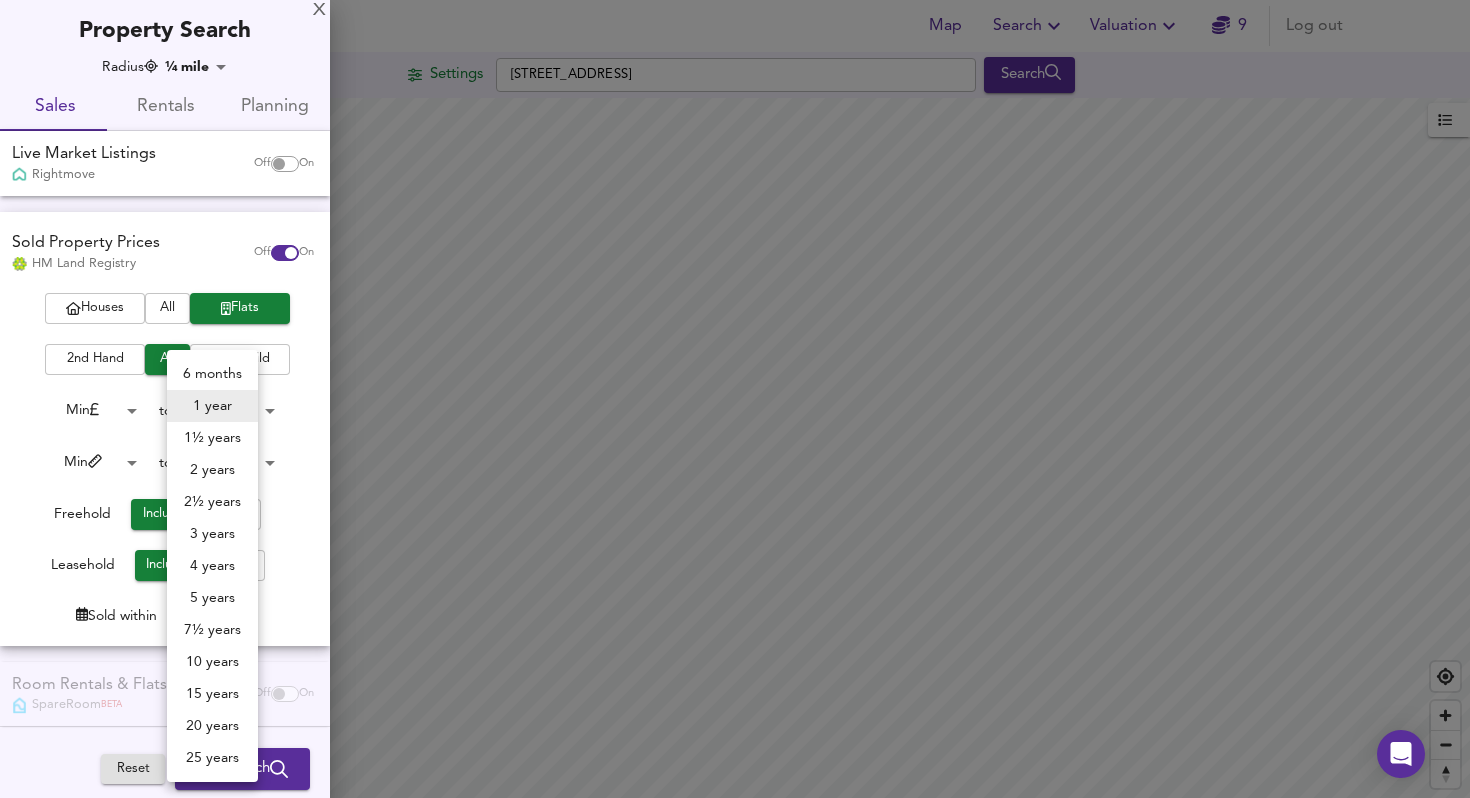 click on "3 years" at bounding box center [212, 534] 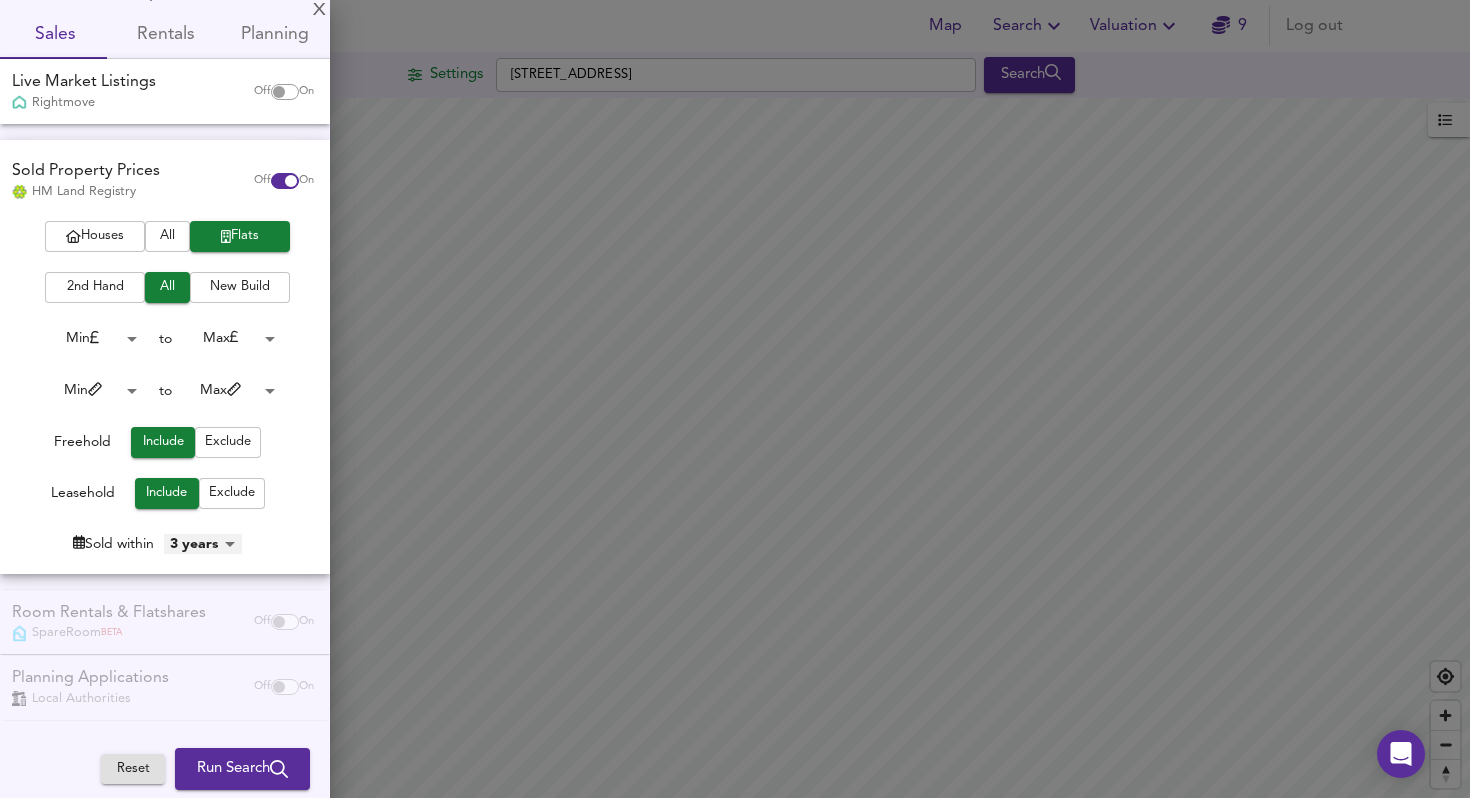scroll, scrollTop: 0, scrollLeft: 0, axis: both 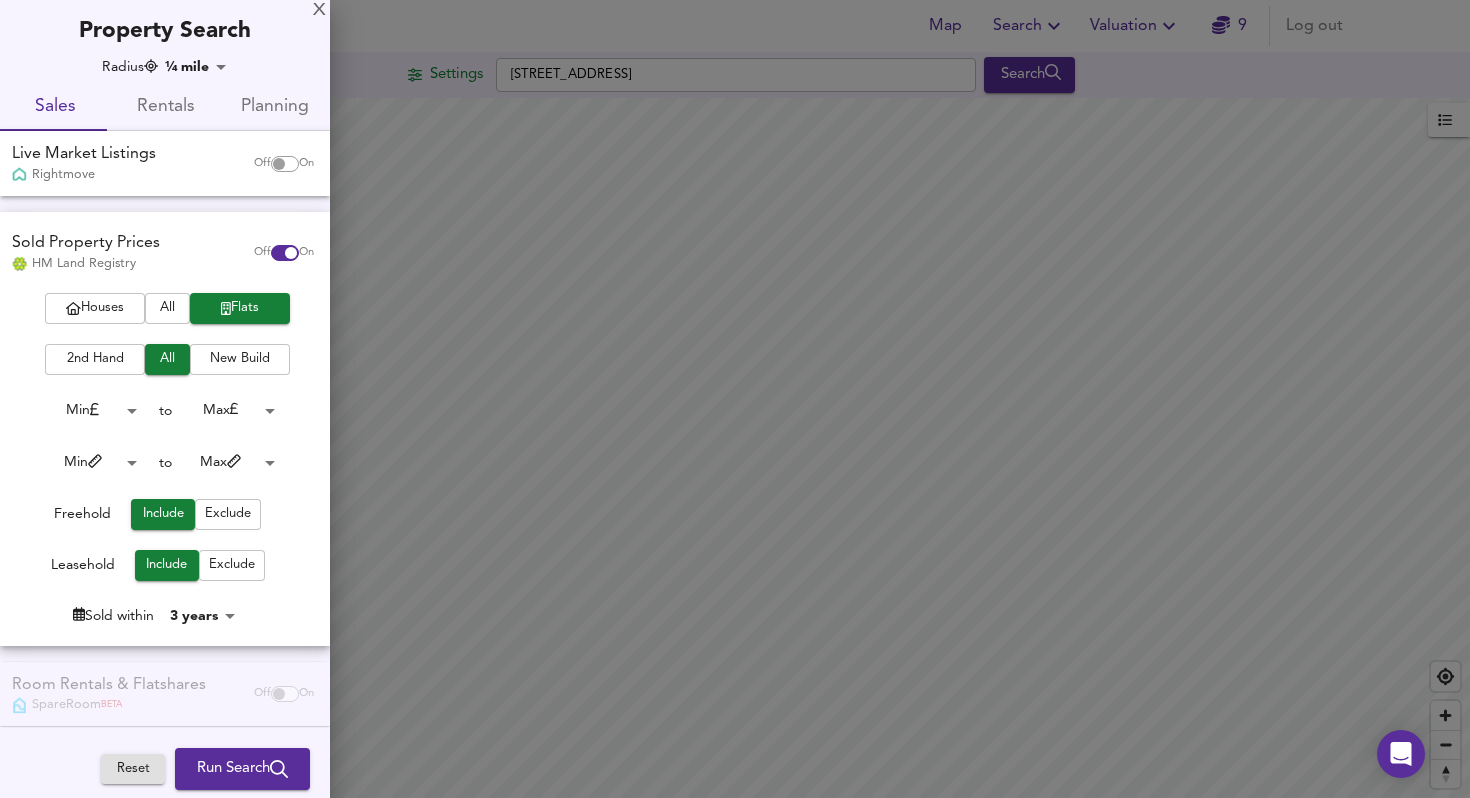 click at bounding box center (279, 164) 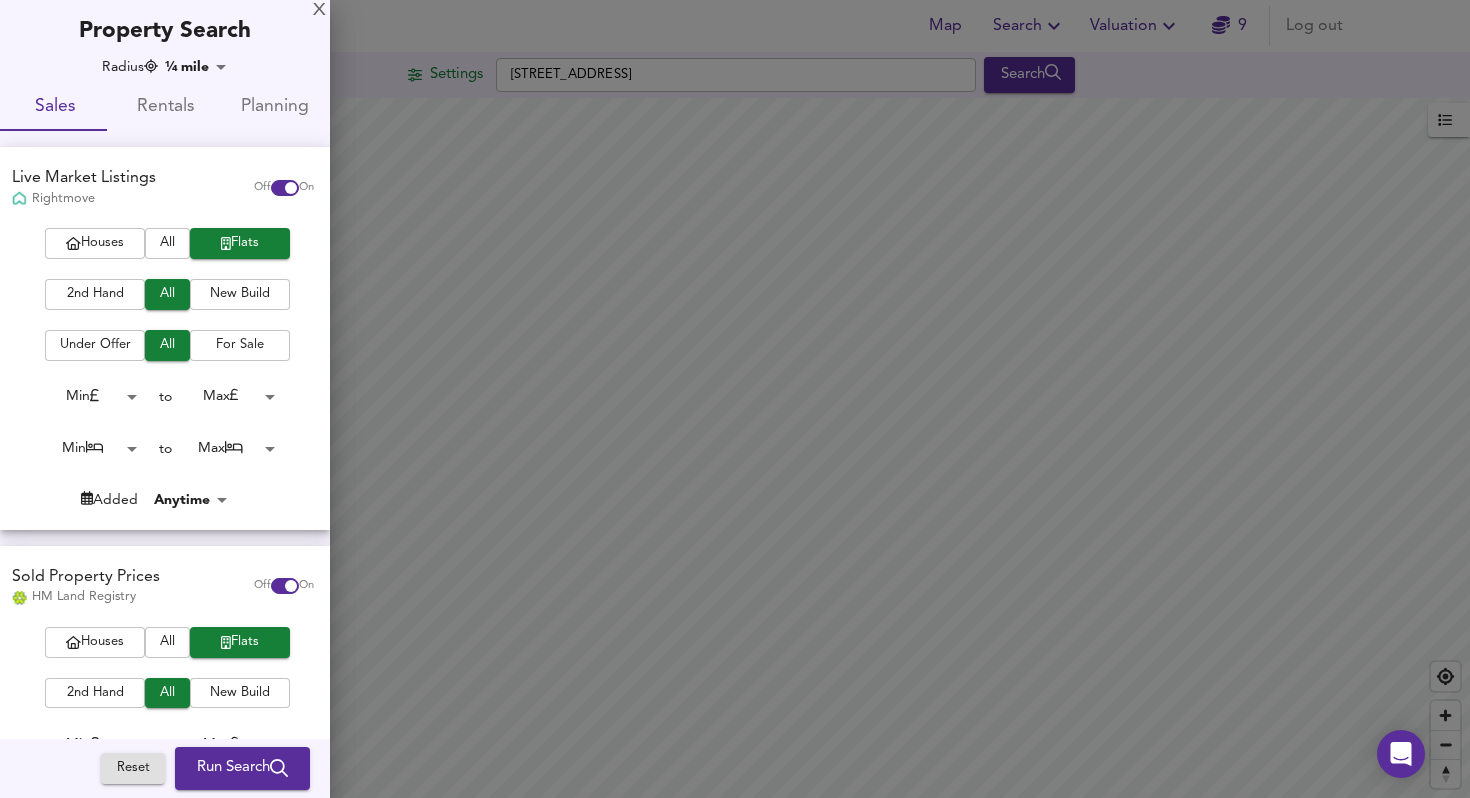 click on "Map Search Valuation    9 Log out        Settings     [GEOGRAPHIC_DATA] 4NP        Search              Legend       UK Average Price   for [DATE] £ 338 / ft²      +6.6% Source:   Land Registry Data - [DATE] [GEOGRAPHIC_DATA] & [GEOGRAPHIC_DATA] - Average £/ ft²  History [GEOGRAPHIC_DATA] & [GEOGRAPHIC_DATA] - Total Quarterly Sales History X Map Settings Basemap          Default hybrid Heatmap          Average Price landworth 2D   View Dynamic Heatmap   On Show Postcodes Show Boroughs 2D 3D Find Me X Property Search Radius   ¼ mile 402 Sales Rentals Planning    Live Market Listings   Rightmove Off   On    Houses All   Flats 2nd Hand All New Build Under Offer All For Sale Min   0 to Max   200000000   Min   0 to Max   50   Added Anytime -1    Sold Property Prices   HM Land Registry Off   On    Houses All   Flats 2nd Hand All New Build Min   0 to Max   200000000 Min   0 to Max   100000 Freehold    Include Exclude Leasehold  Include Exclude 3 years 36" at bounding box center (735, 399) 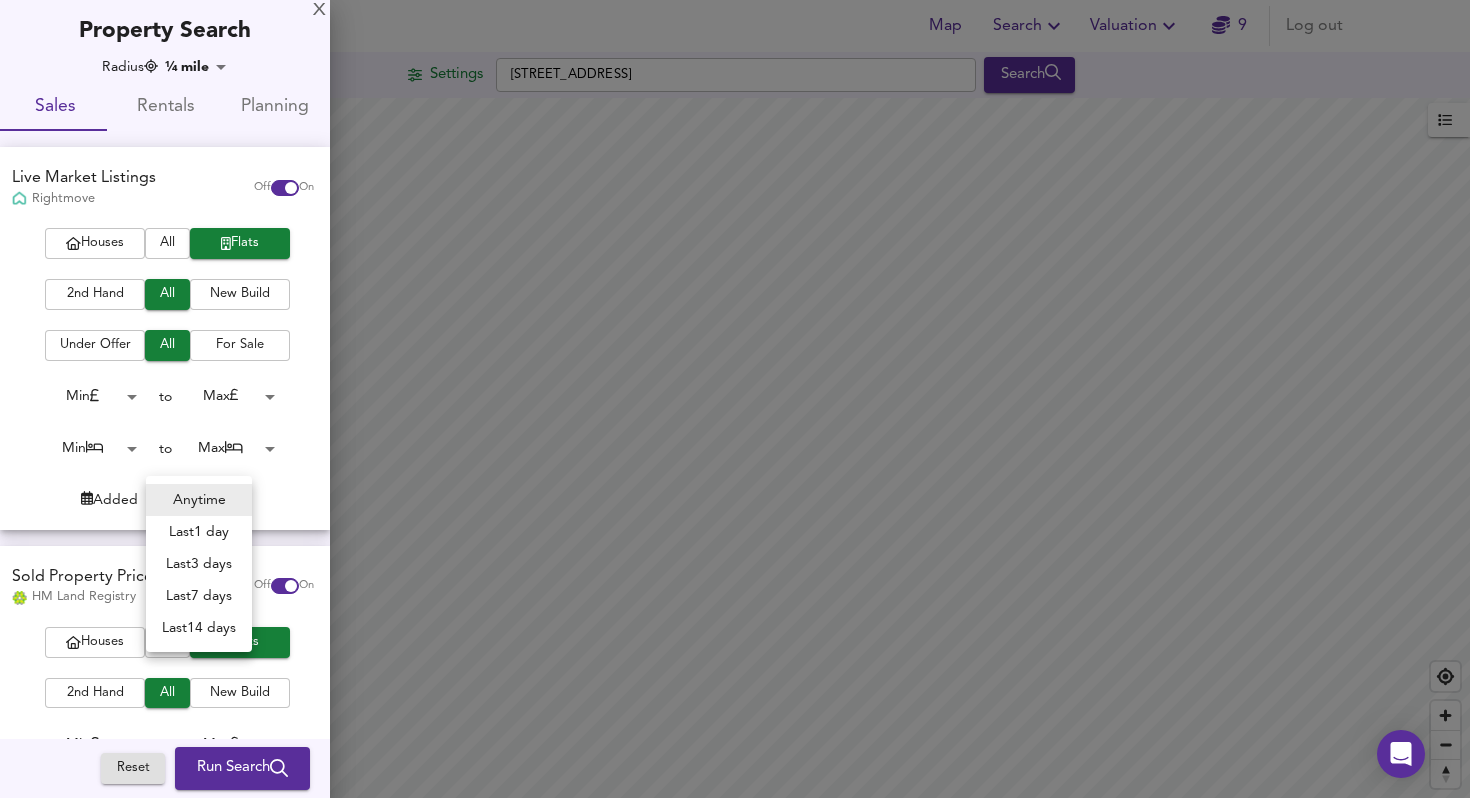 click at bounding box center (735, 399) 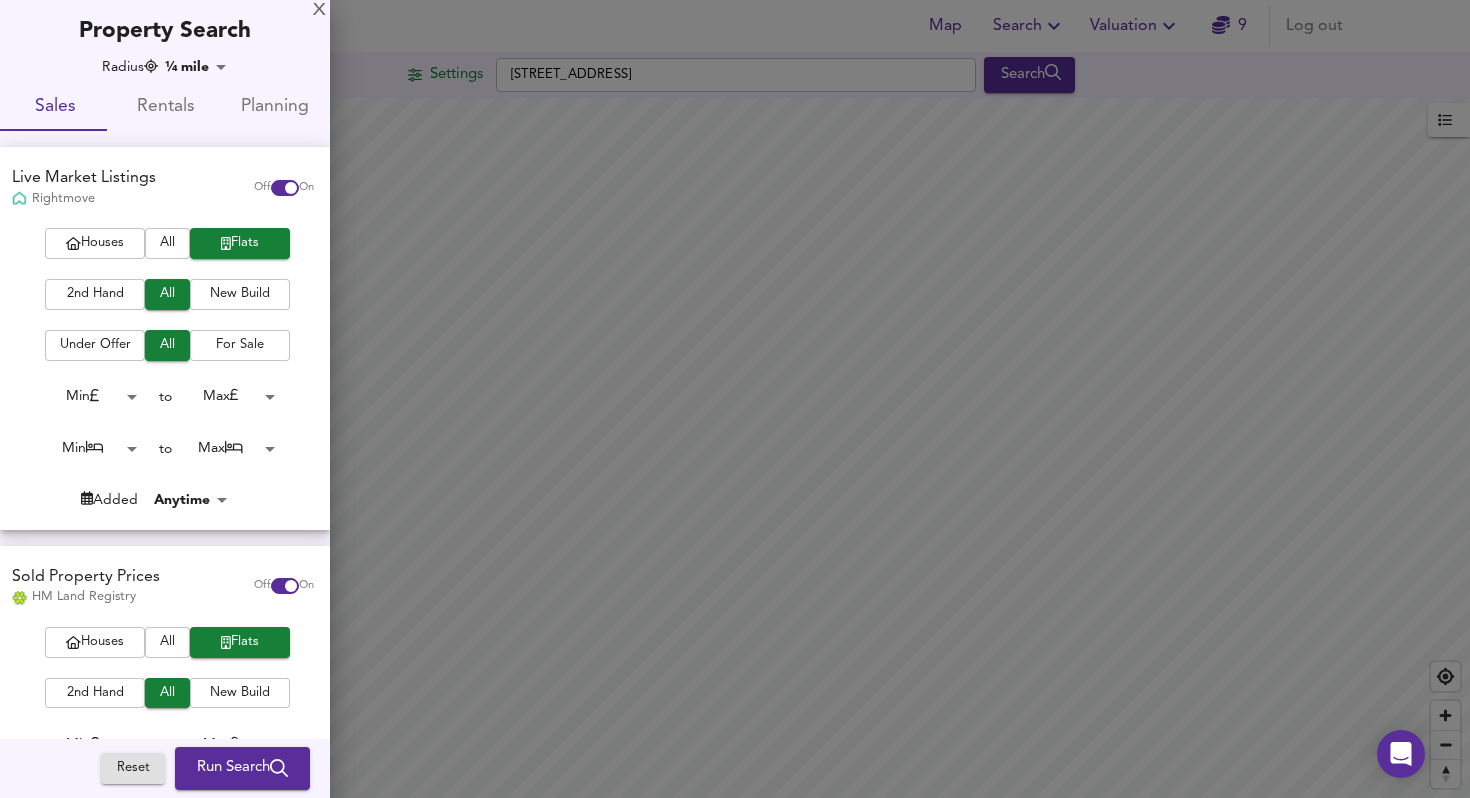 click on "Map Search Valuation    9 Log out        Settings     [GEOGRAPHIC_DATA] 4NP        Search              Legend       UK Average Price   for [DATE] £ 338 / ft²      +6.6% Source:   Land Registry Data - [DATE] [GEOGRAPHIC_DATA] & [GEOGRAPHIC_DATA] - Average £/ ft²  History [GEOGRAPHIC_DATA] & [GEOGRAPHIC_DATA] - Total Quarterly Sales History X Map Settings Basemap          Default hybrid Heatmap          Average Price landworth 2D   View Dynamic Heatmap   On Show Postcodes Show Boroughs 2D 3D Find Me X Property Search Radius   ¼ mile 402 Sales Rentals Planning    Live Market Listings   Rightmove Off   On    Houses All   Flats 2nd Hand All New Build Under Offer All For Sale Min   0 to Max   200000000   Min   0 to Max   50   Added Anytime -1    Sold Property Prices   HM Land Registry Off   On    Houses All   Flats 2nd Hand All New Build Min   0 to Max   200000000 Min   0 to Max   100000 Freehold    Include Exclude Leasehold  Include Exclude 3 years 36" at bounding box center (735, 399) 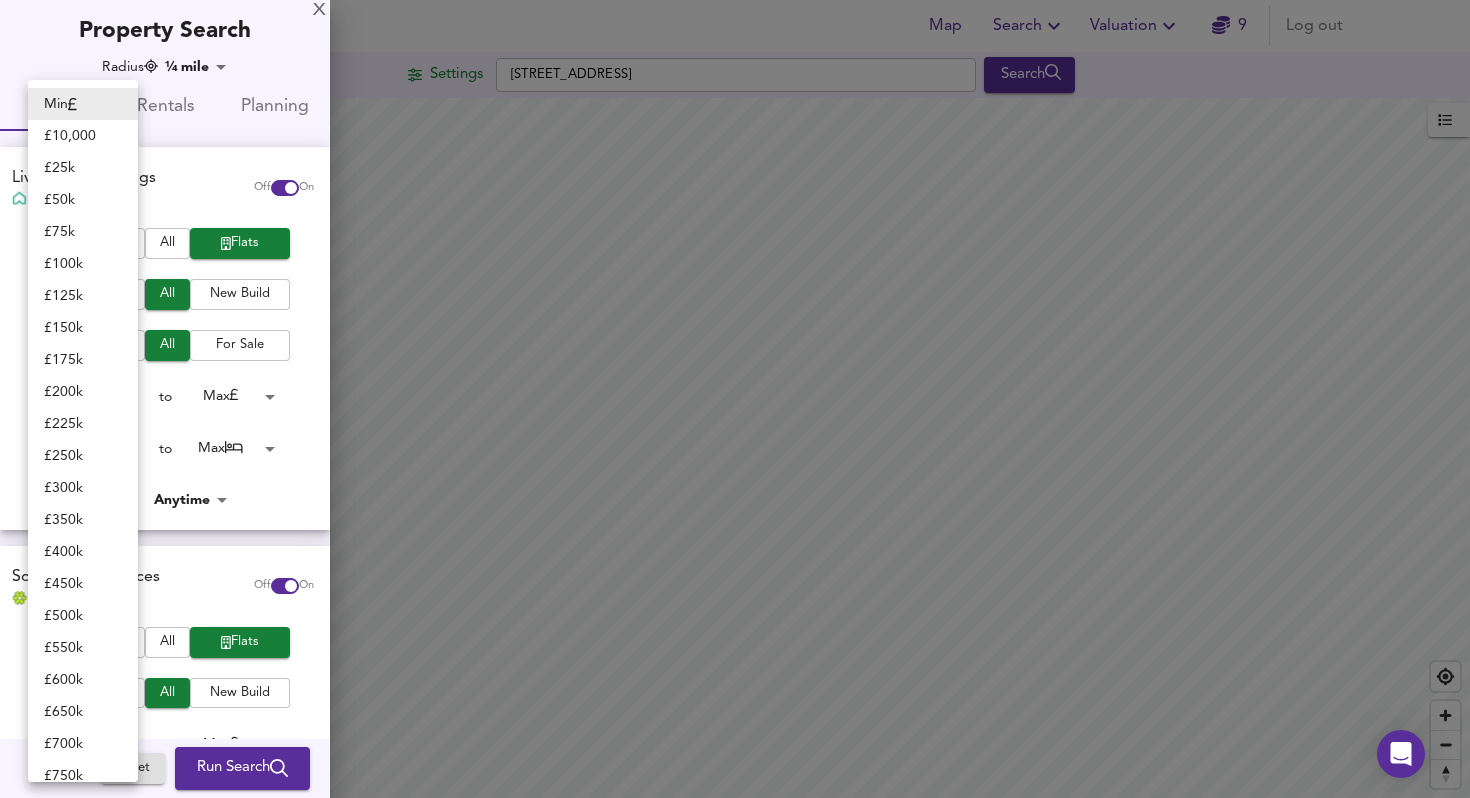 click on "£ 200k" at bounding box center (83, 392) 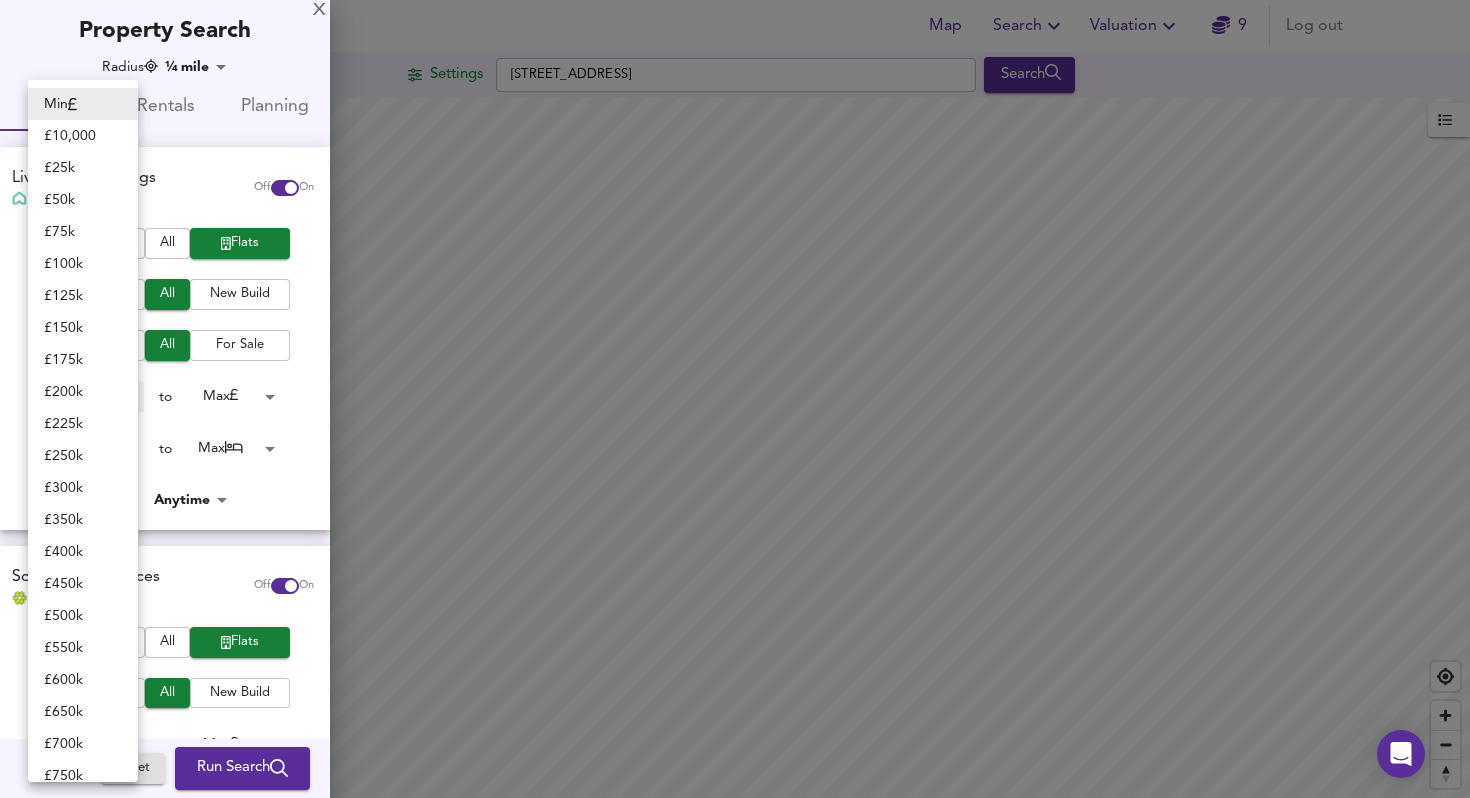 type on "200000" 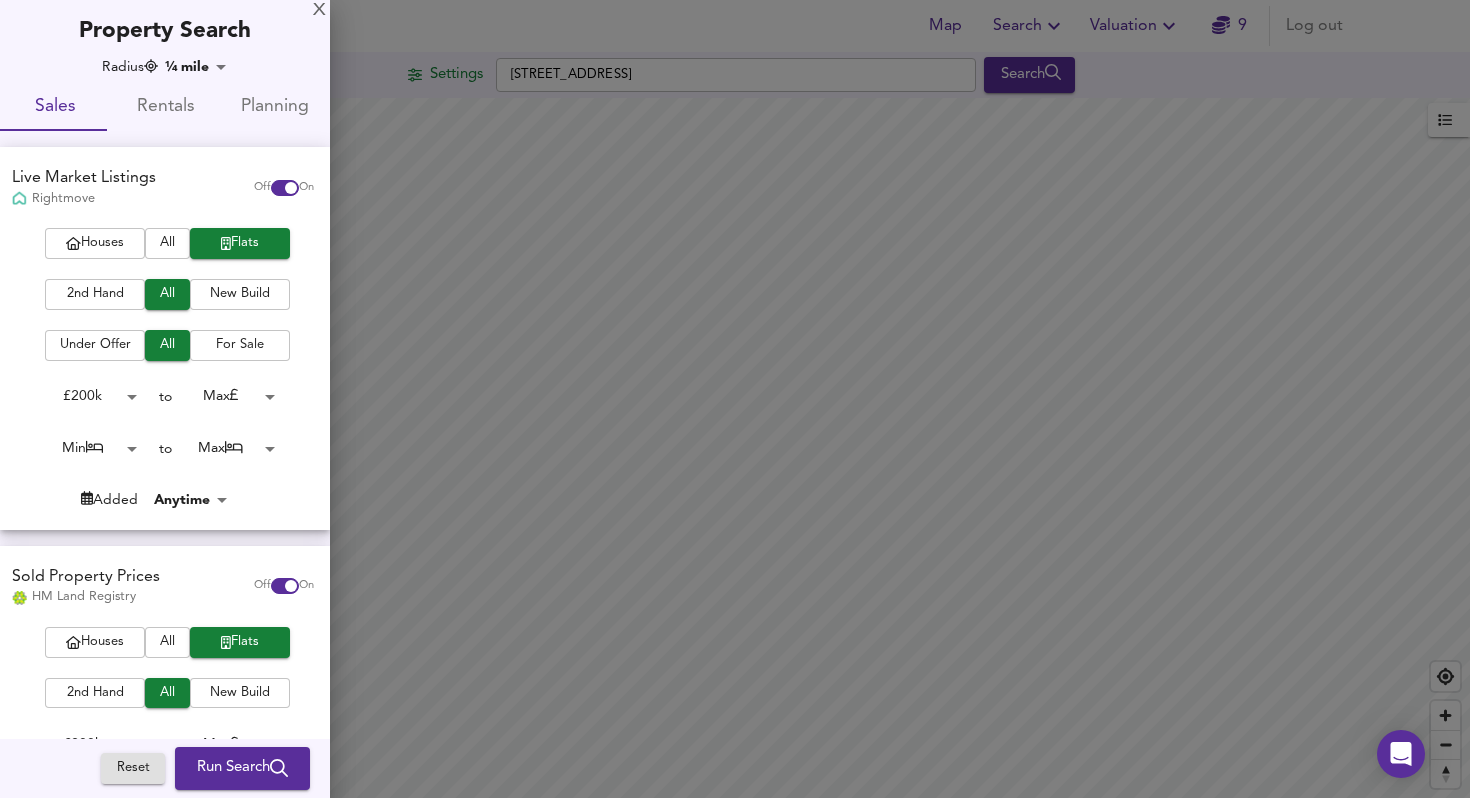 click on "Map Search Valuation    9 Log out        Settings     [GEOGRAPHIC_DATA] 4NP        Search              Legend       UK Average Price   for [DATE] £ 338 / ft²      +6.6% Source:   Land Registry Data - [DATE] [GEOGRAPHIC_DATA] & [GEOGRAPHIC_DATA] - Average £/ ft²  History [GEOGRAPHIC_DATA] & [GEOGRAPHIC_DATA] - Total Quarterly Sales History X Map Settings Basemap          Default hybrid Heatmap          Average Price landworth 2D   View Dynamic Heatmap   On Show Postcodes Show Boroughs 2D 3D Find Me X Property Search Radius   ¼ mile 402 Sales Rentals Planning    Live Market Listings   Rightmove Off   On    Houses All   Flats 2nd Hand All New Build Under Offer All For Sale £ 200k 200000 to Max   200000000   Min   0 to Max   50   Added Anytime -1    Sold Property Prices   HM Land Registry Off   On    Houses All   Flats 2nd Hand All New Build £ 200k 200000 to Max   200000000 Min   0 to Max   100000 Freehold    Include Exclude Leasehold  Include Exclude 36" at bounding box center (735, 399) 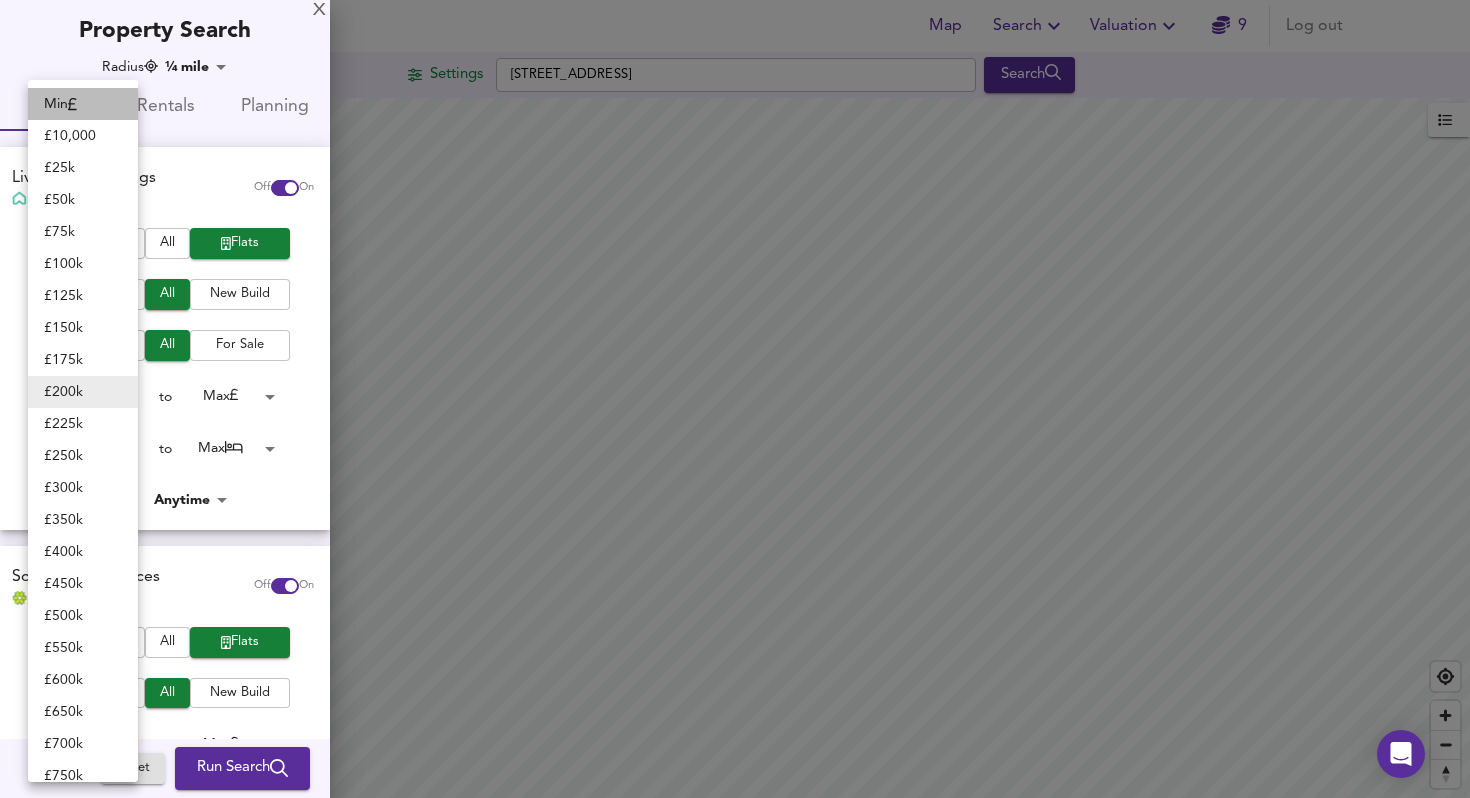 click on "Min" at bounding box center (83, 104) 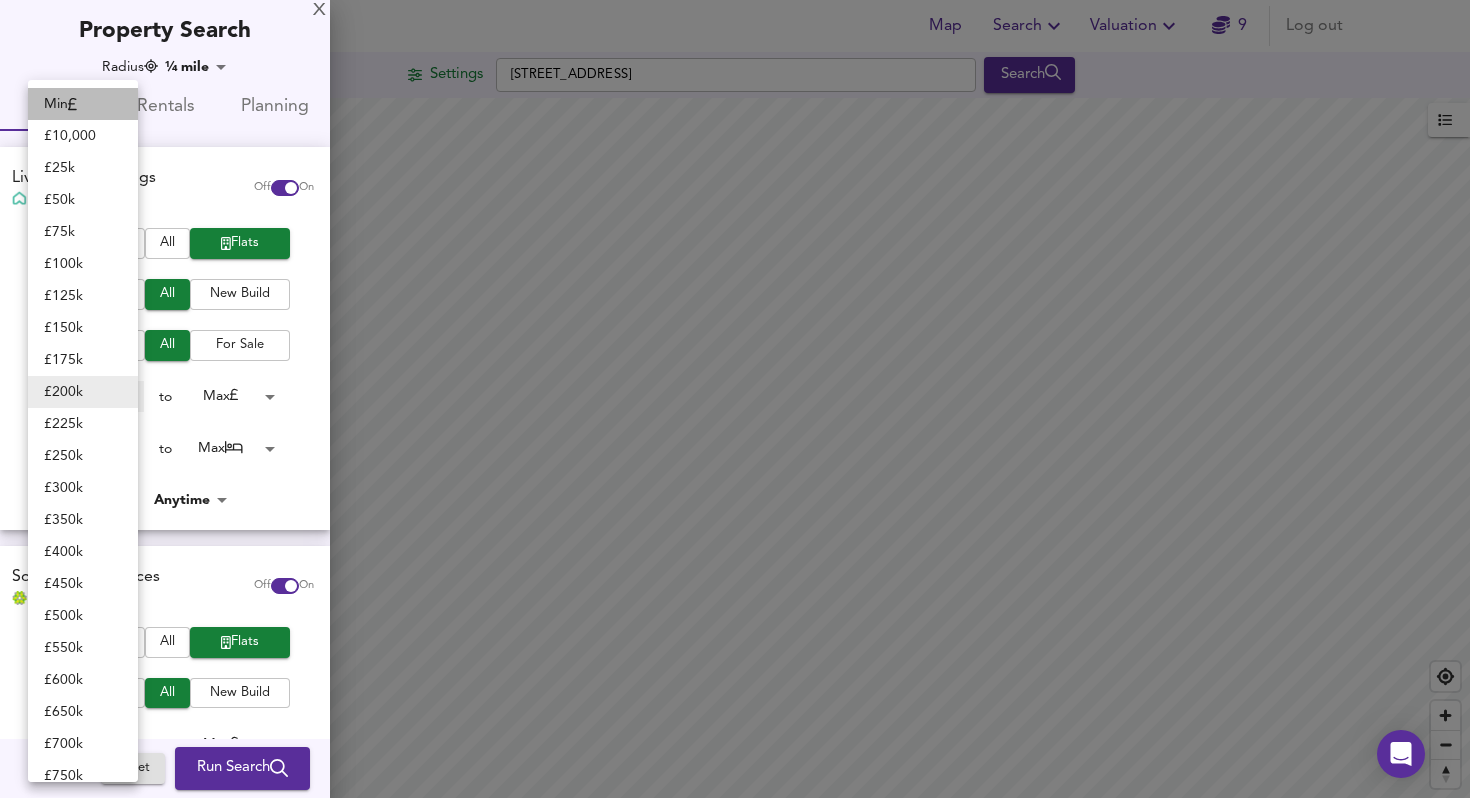 type on "0" 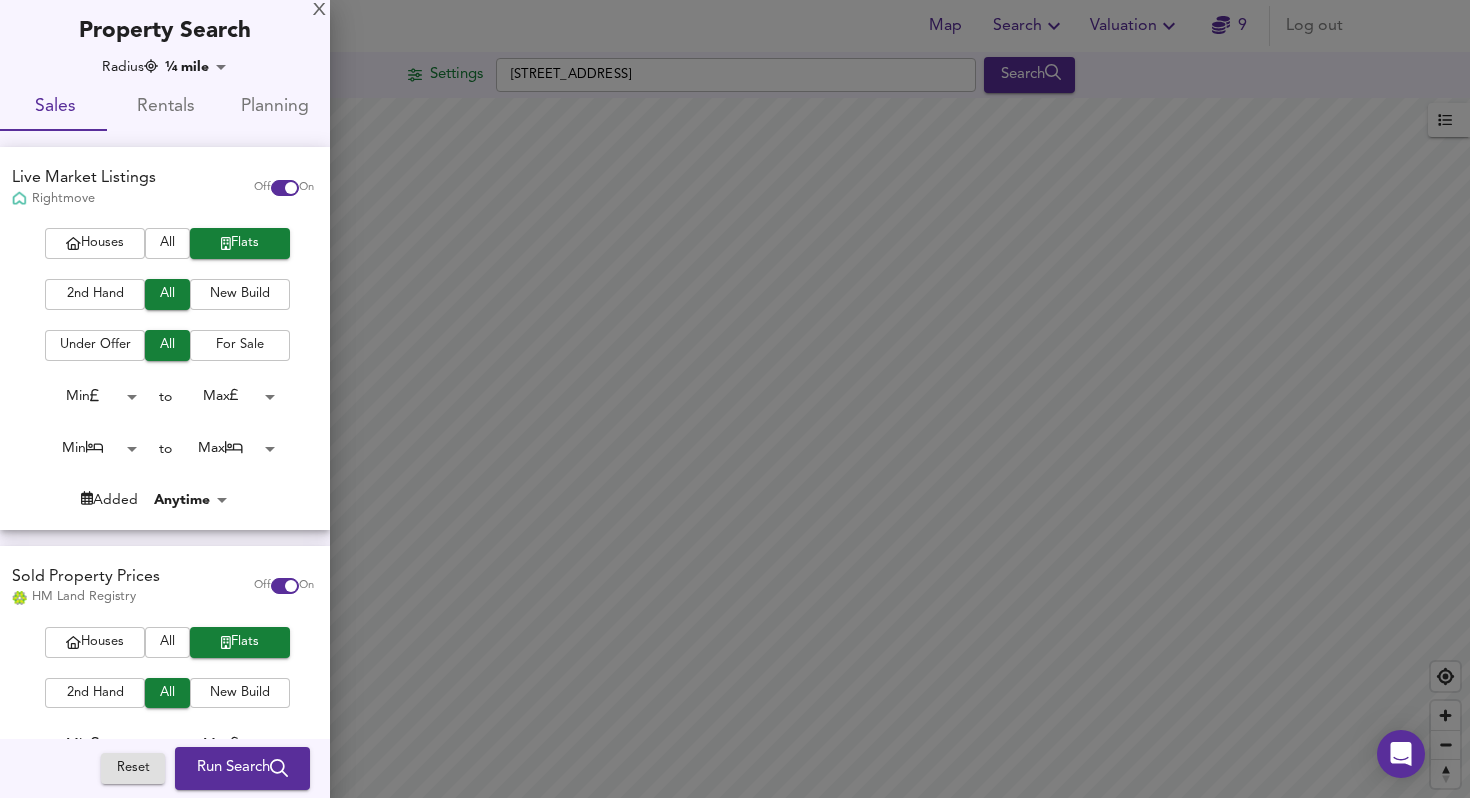 click on "Map Search Valuation    9 Log out        Settings     [GEOGRAPHIC_DATA] 4NP        Search              Legend       UK Average Price   for [DATE] £ 338 / ft²      +6.6% Source:   Land Registry Data - [DATE] [GEOGRAPHIC_DATA] & [GEOGRAPHIC_DATA] - Average £/ ft²  History [GEOGRAPHIC_DATA] & [GEOGRAPHIC_DATA] - Total Quarterly Sales History X Map Settings Basemap          Default hybrid Heatmap          Average Price landworth 2D   View Dynamic Heatmap   On Show Postcodes Show Boroughs 2D 3D Find Me X Property Search Radius   ¼ mile 402 Sales Rentals Planning    Live Market Listings   Rightmove Off   On    Houses All   Flats 2nd Hand All New Build Under Offer All For Sale Min   0 to Max   200000000   Min   0 to Max   50   Added Anytime -1    Sold Property Prices   HM Land Registry Off   On    Houses All   Flats 2nd Hand All New Build Min   0 to Max   200000000 Min   0 to Max   100000 Freehold    Include Exclude Leasehold  Include Exclude 3 years 36" at bounding box center (735, 399) 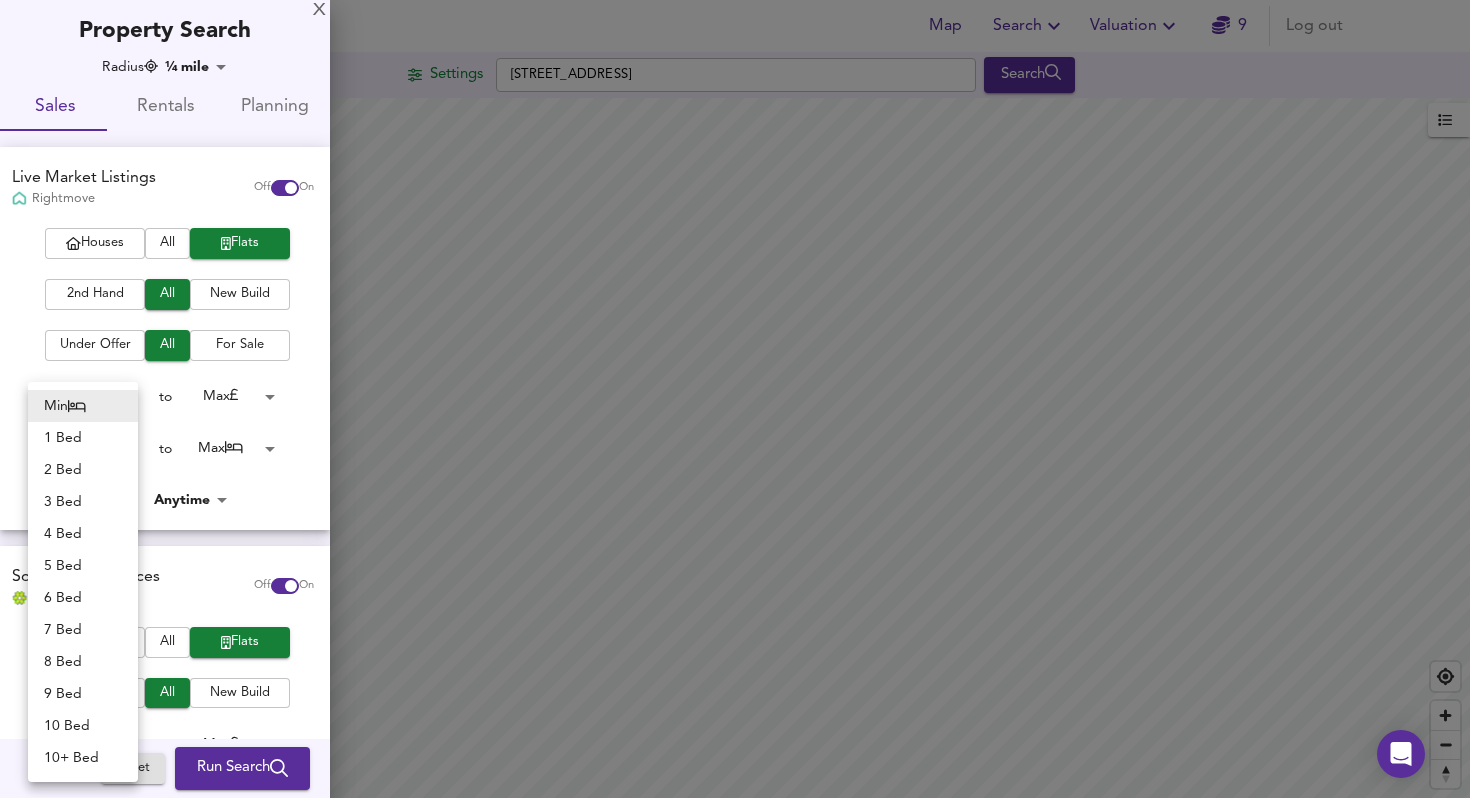 click on "1 Bed" at bounding box center (83, 438) 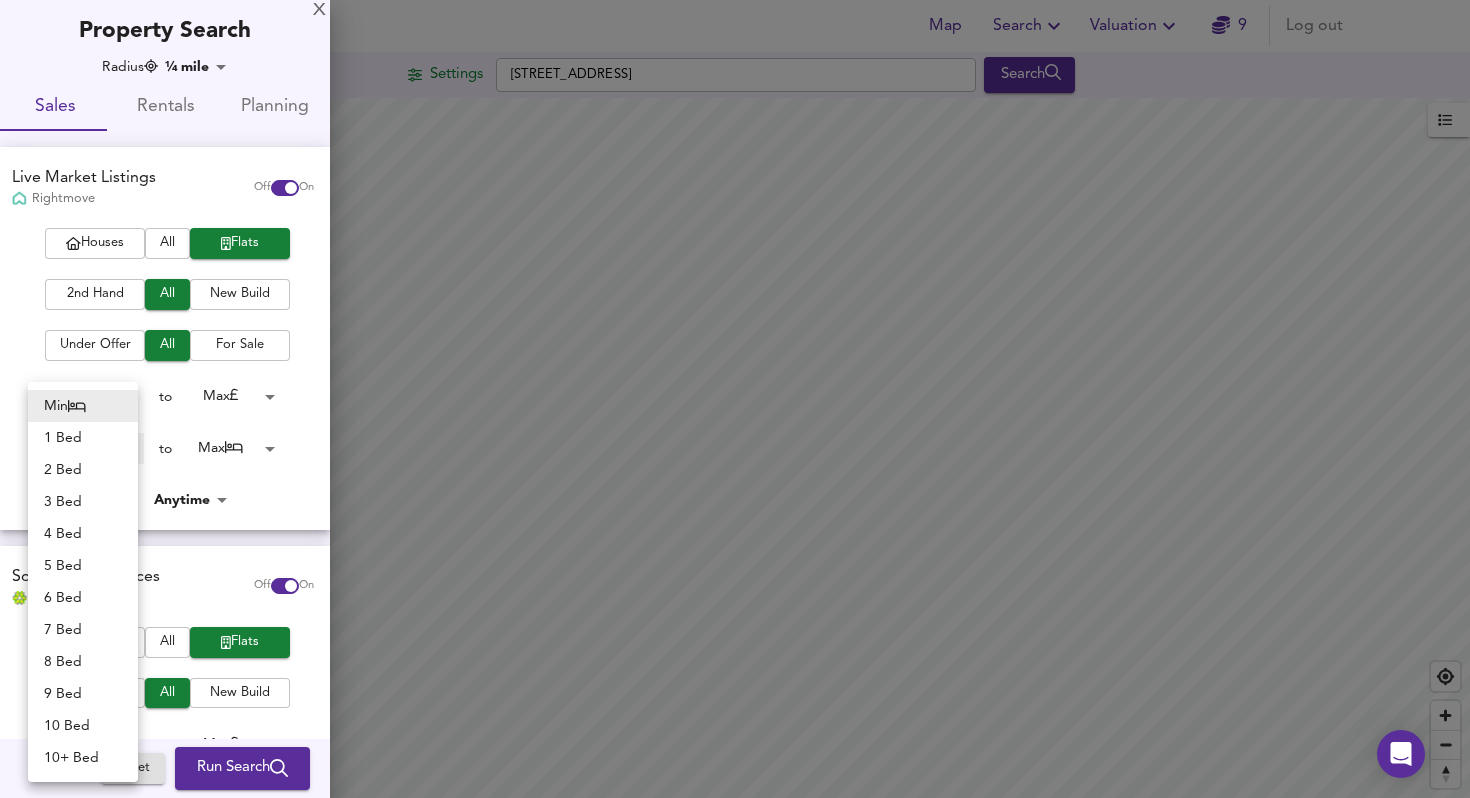 type on "1" 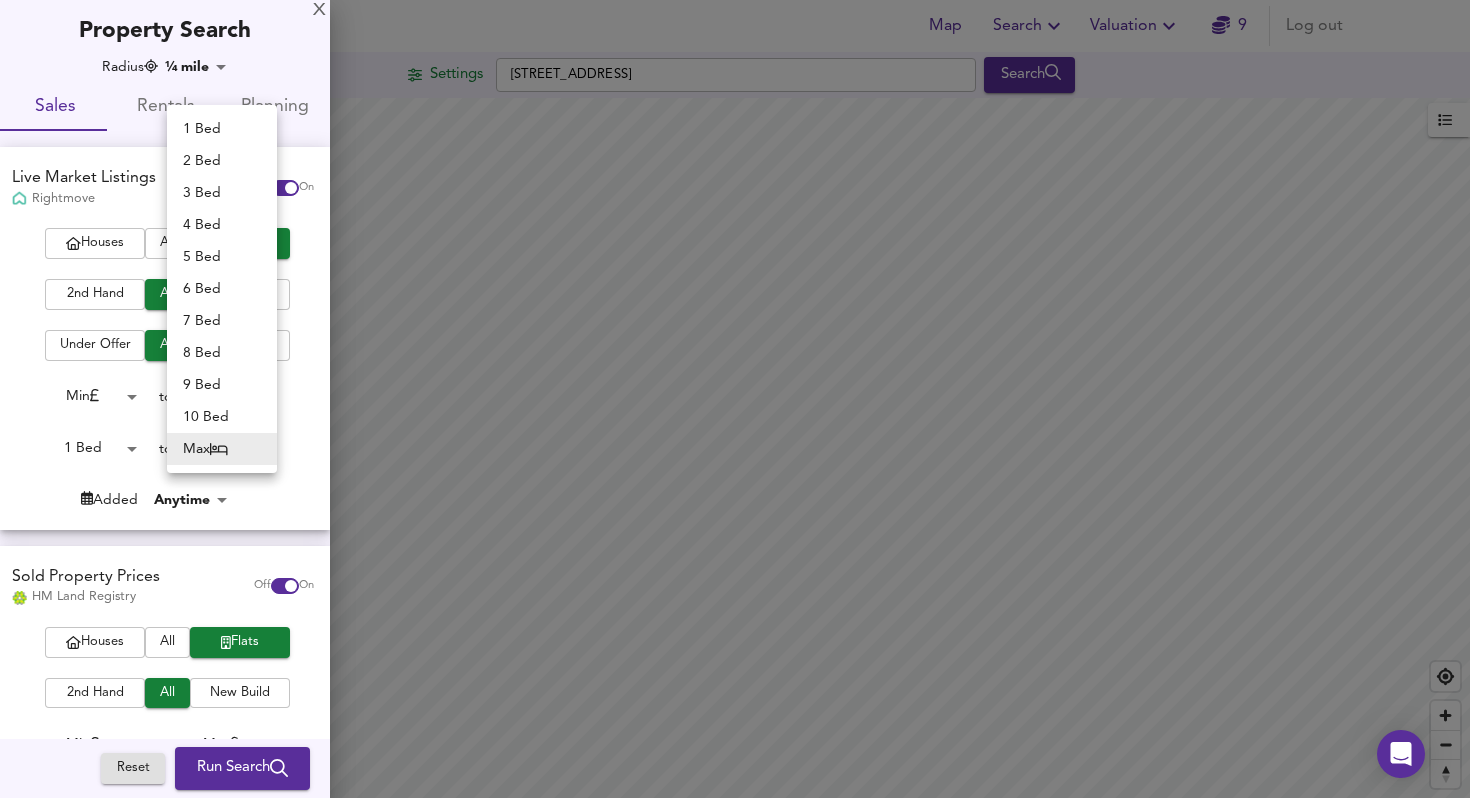 click on "Map Search Valuation    9 Log out        Settings     [GEOGRAPHIC_DATA] 4NP        Search              Legend       UK Average Price   for [DATE] £ 338 / ft²      +6.6% Source:   Land Registry Data - [DATE] [GEOGRAPHIC_DATA] & [GEOGRAPHIC_DATA] - Average £/ ft²  History [GEOGRAPHIC_DATA] & [GEOGRAPHIC_DATA] - Total Quarterly Sales History X Map Settings Basemap          Default hybrid Heatmap          Average Price landworth 2D   View Dynamic Heatmap   On Show Postcodes Show Boroughs 2D 3D Find Me X Property Search Radius   ¼ mile 402 Sales Rentals Planning    Live Market Listings   Rightmove Off   On    Houses All   Flats 2nd Hand All New Build Under Offer All For Sale Min   0 to Max   200000000   1 Bed 1 to Max   50   Added Anytime -1    Sold Property Prices   HM Land Registry Off   On    Houses All   Flats 2nd Hand All New Build Min   0 to Max   200000000 Min   0 to Max   100000 Freehold    Include Exclude Leasehold  Include Exclude 3 years 36" at bounding box center [735, 399] 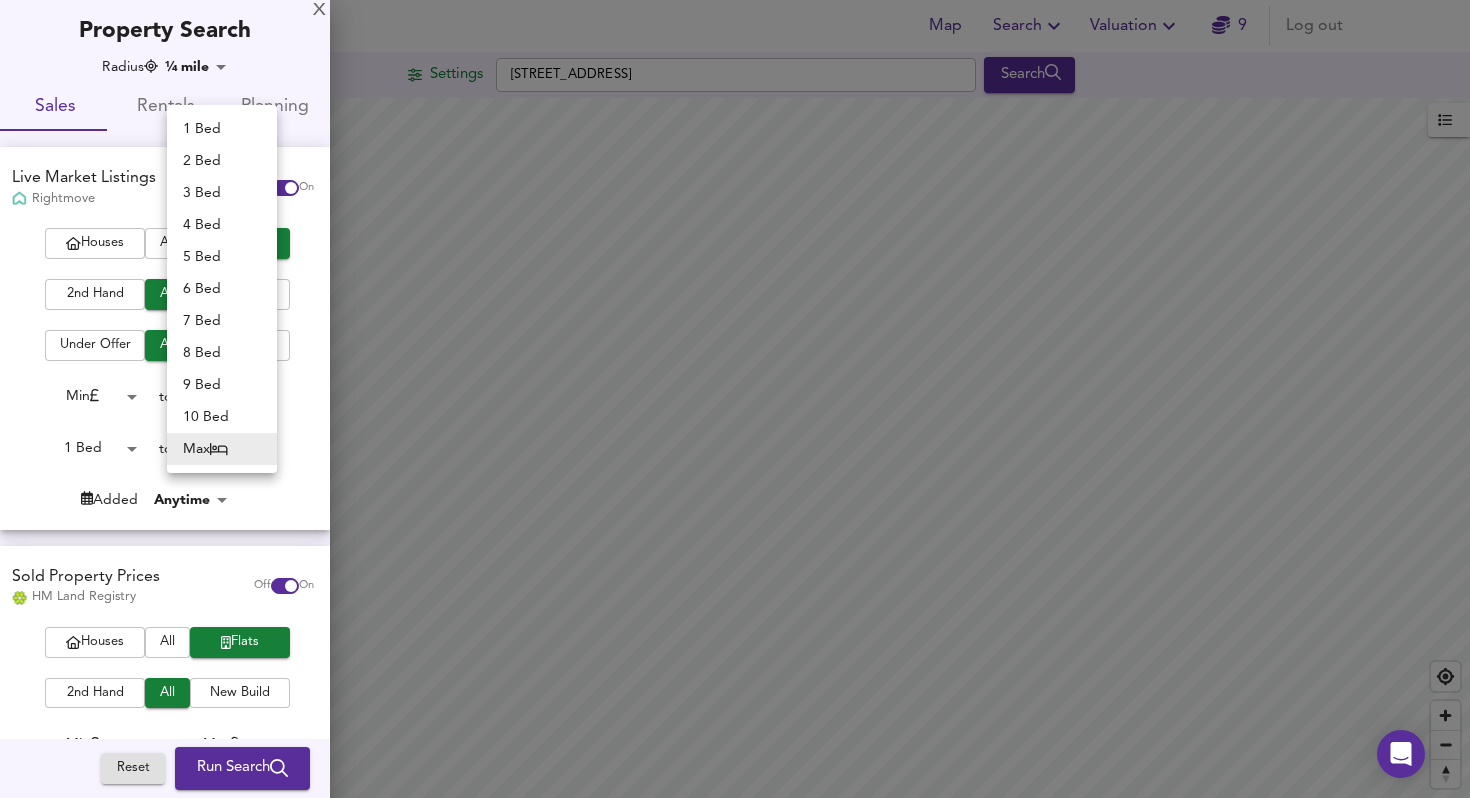 click on "2 Bed" at bounding box center (222, 161) 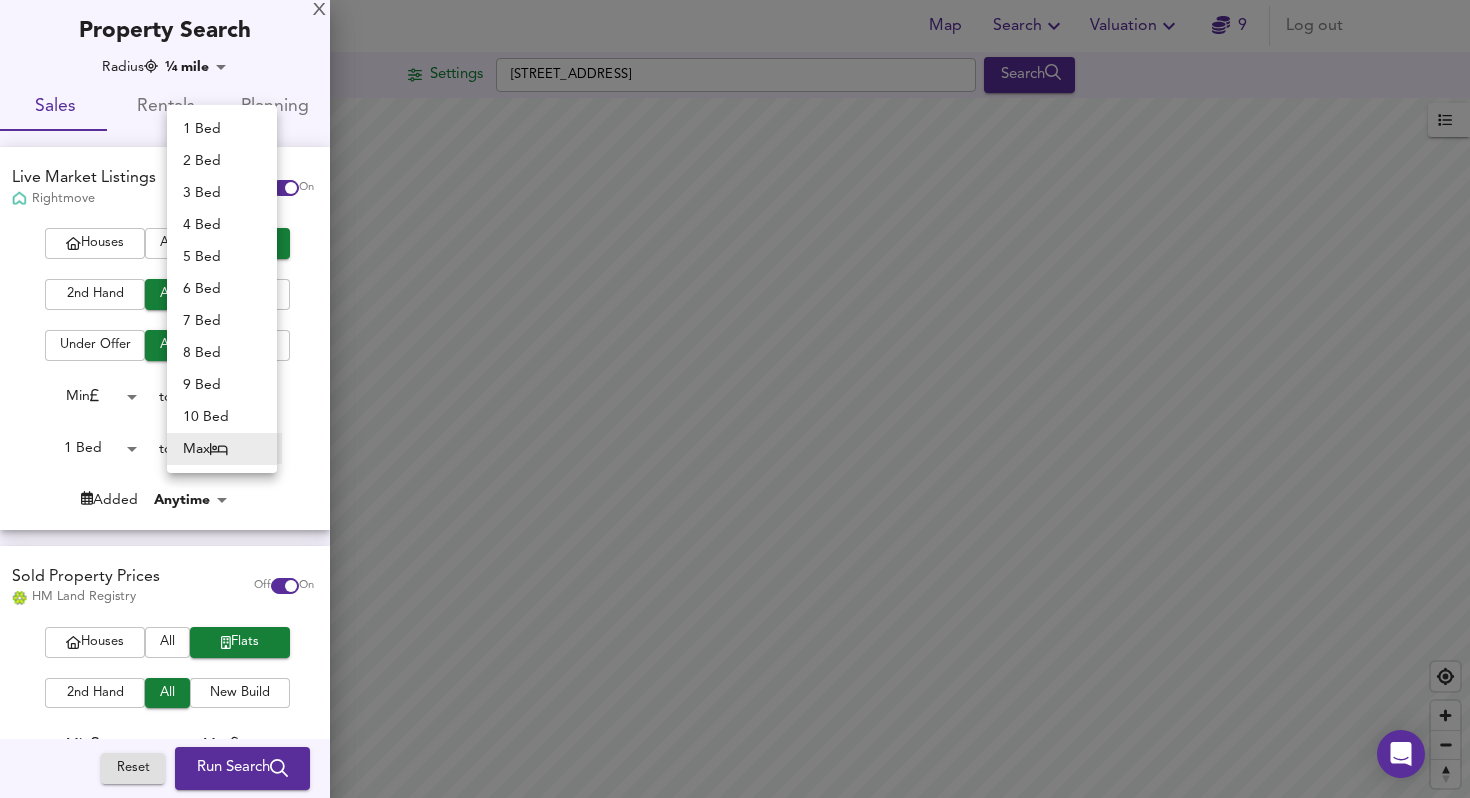 type on "2" 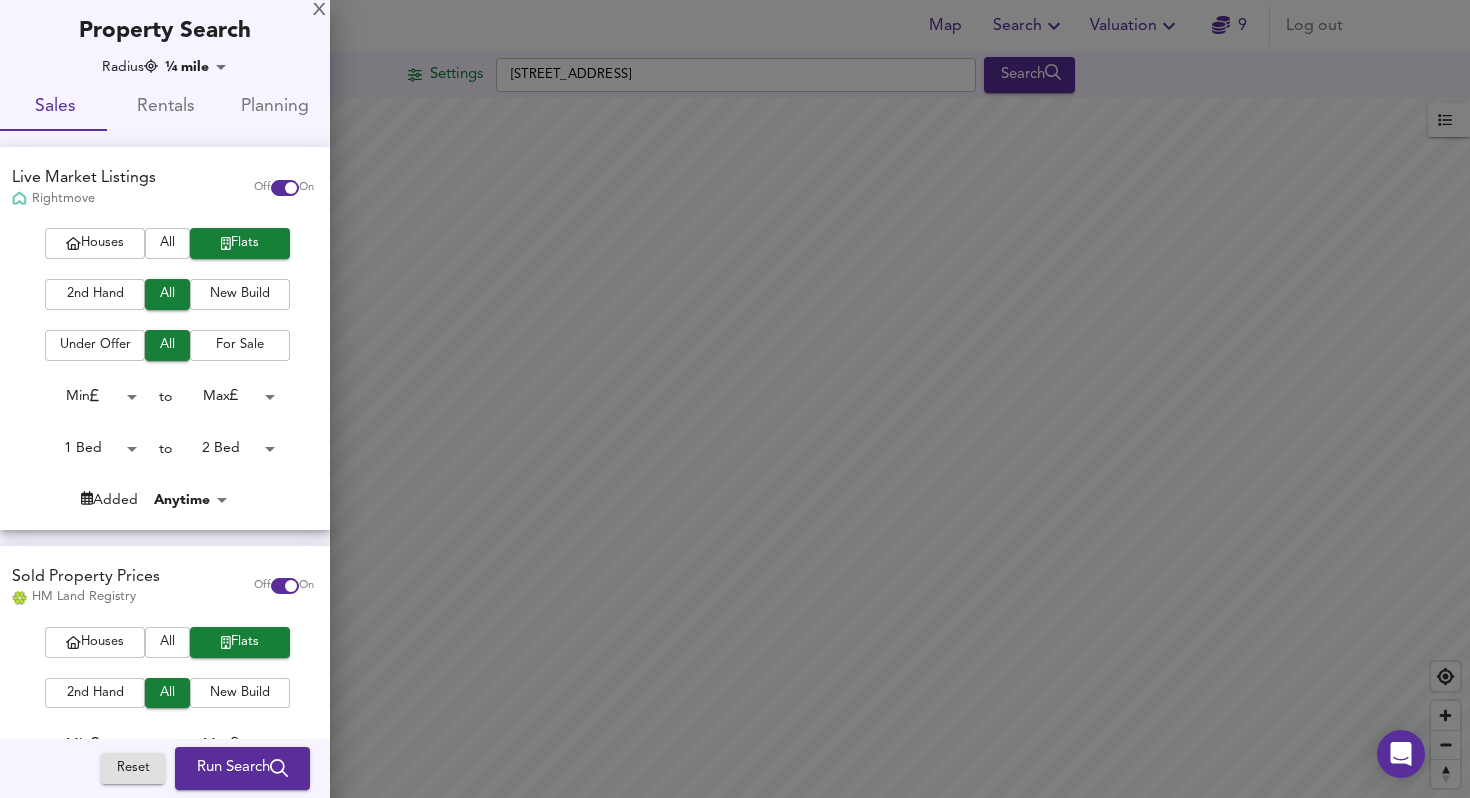 click on "1 Bed 1 to 2 Bed 2" at bounding box center (157, 449) 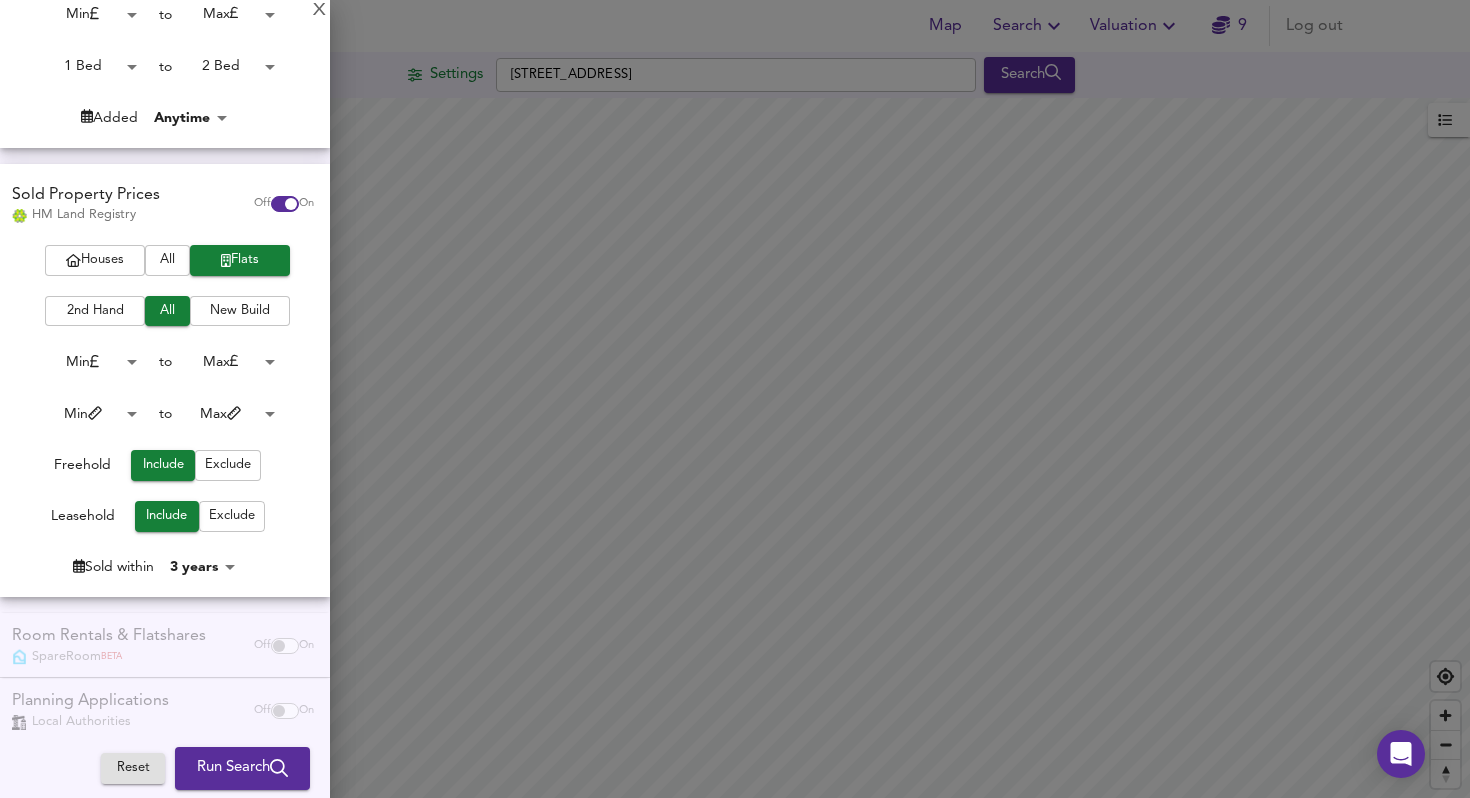 scroll, scrollTop: 405, scrollLeft: 0, axis: vertical 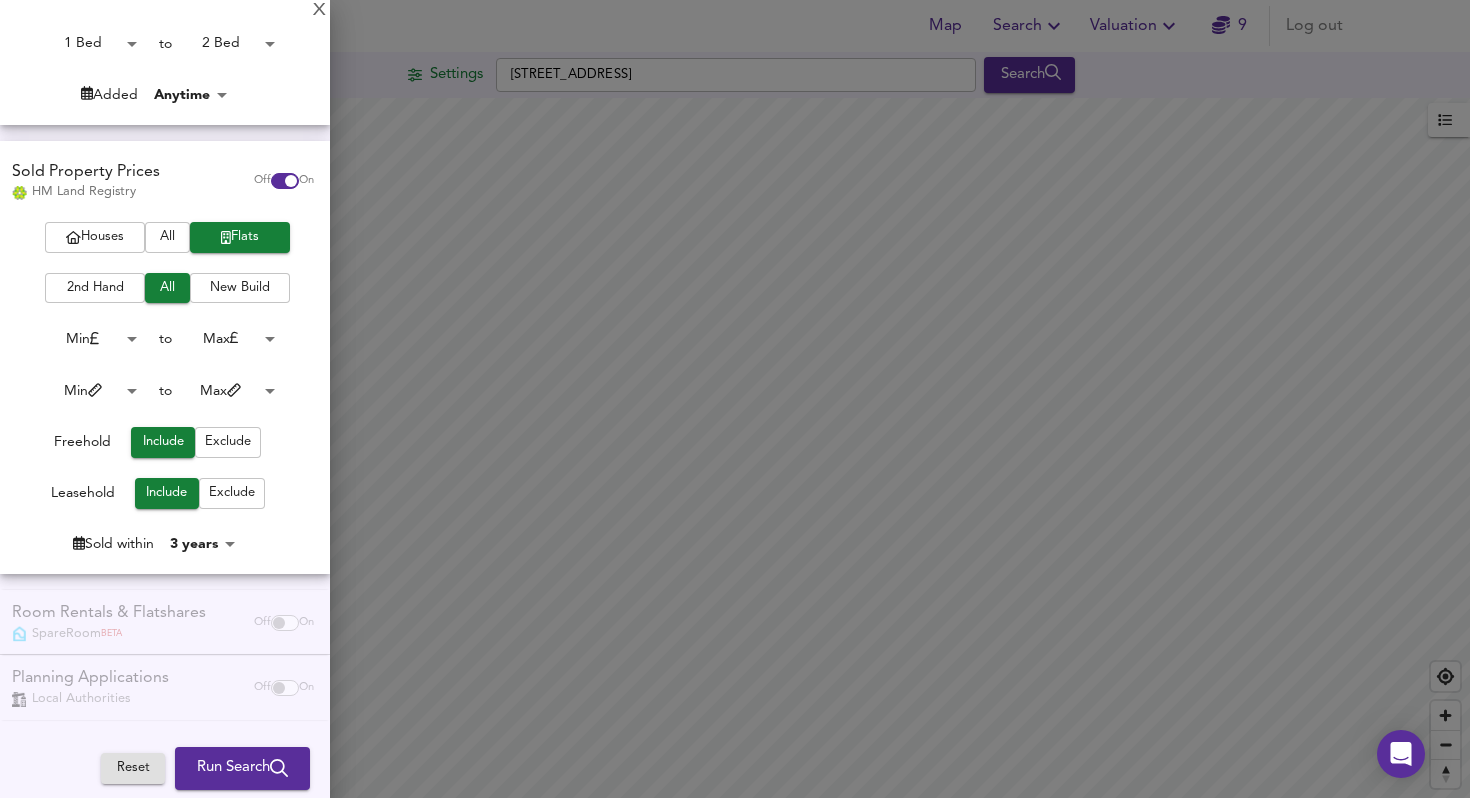 click on "Run Search" at bounding box center (242, 769) 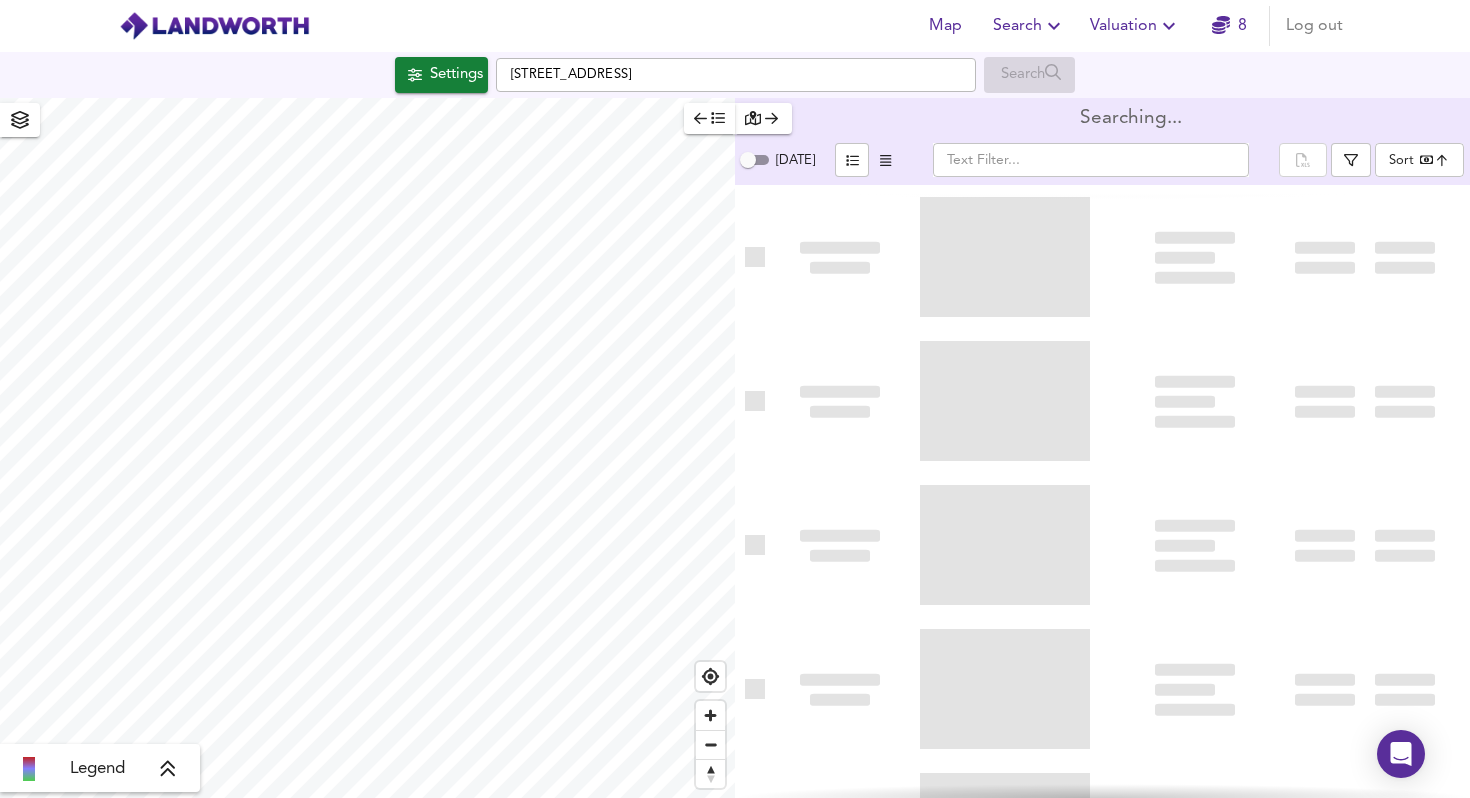 type on "bestdeal" 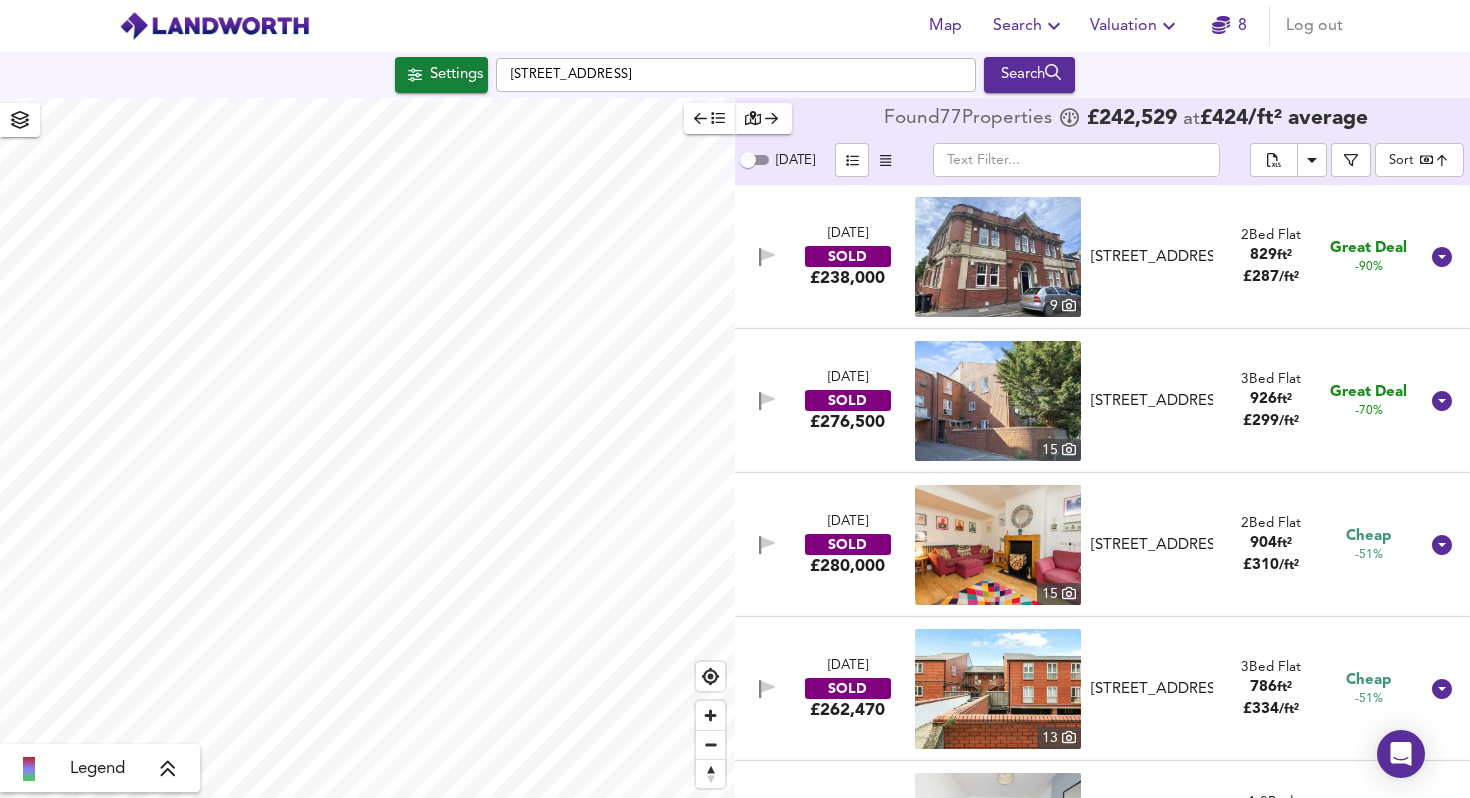 click on "Settings" at bounding box center (456, 75) 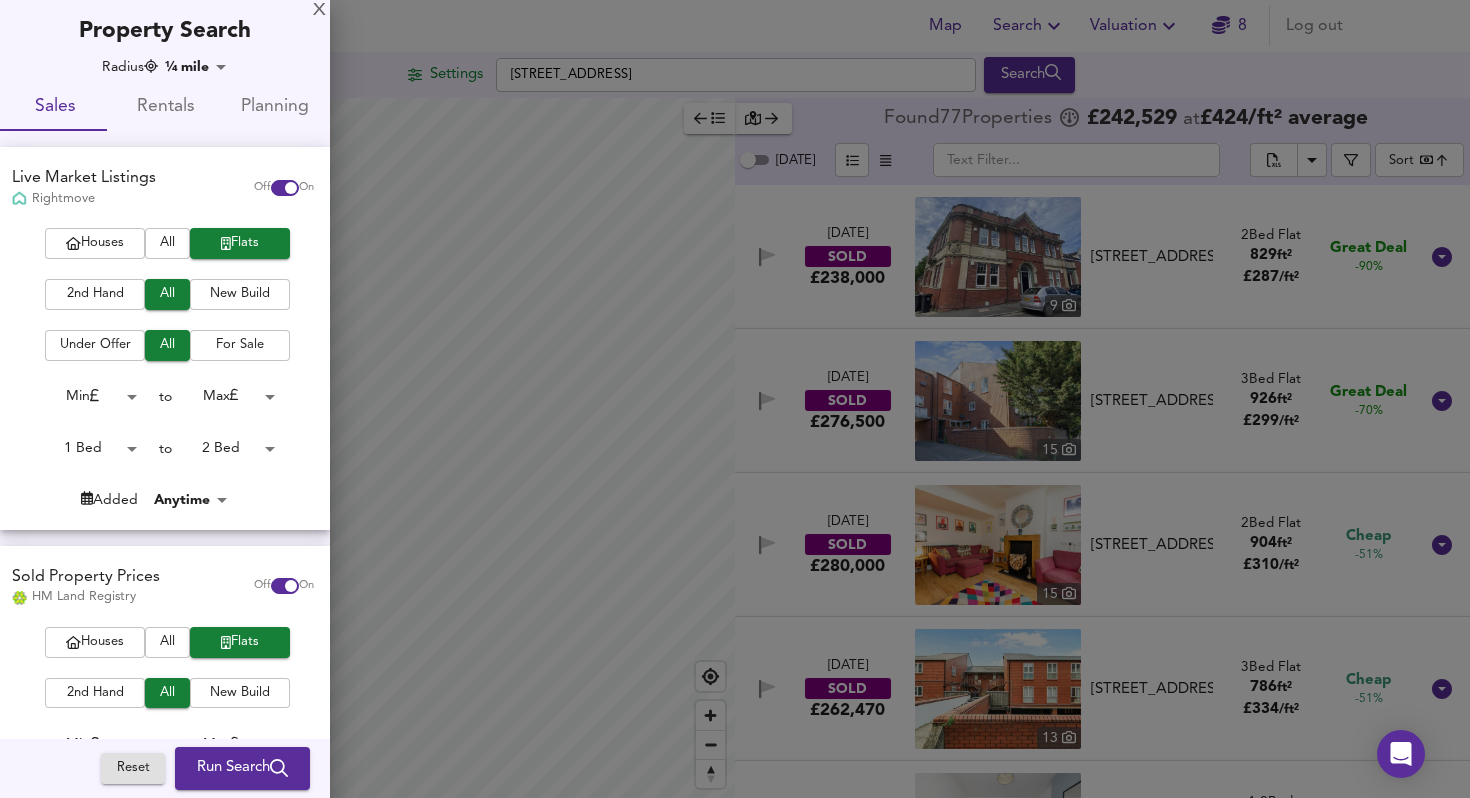 scroll, scrollTop: 0, scrollLeft: 0, axis: both 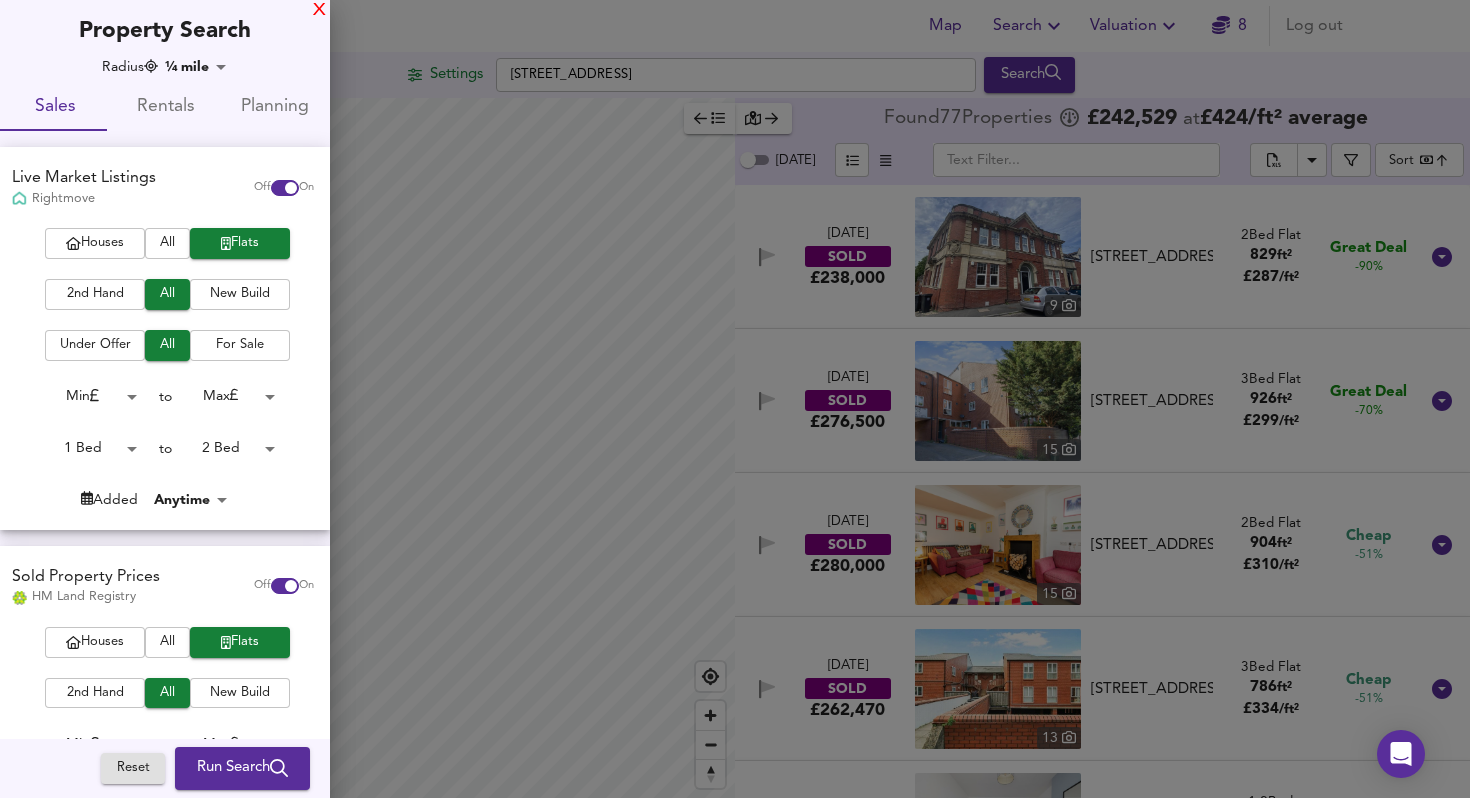 click on "X" at bounding box center (319, 11) 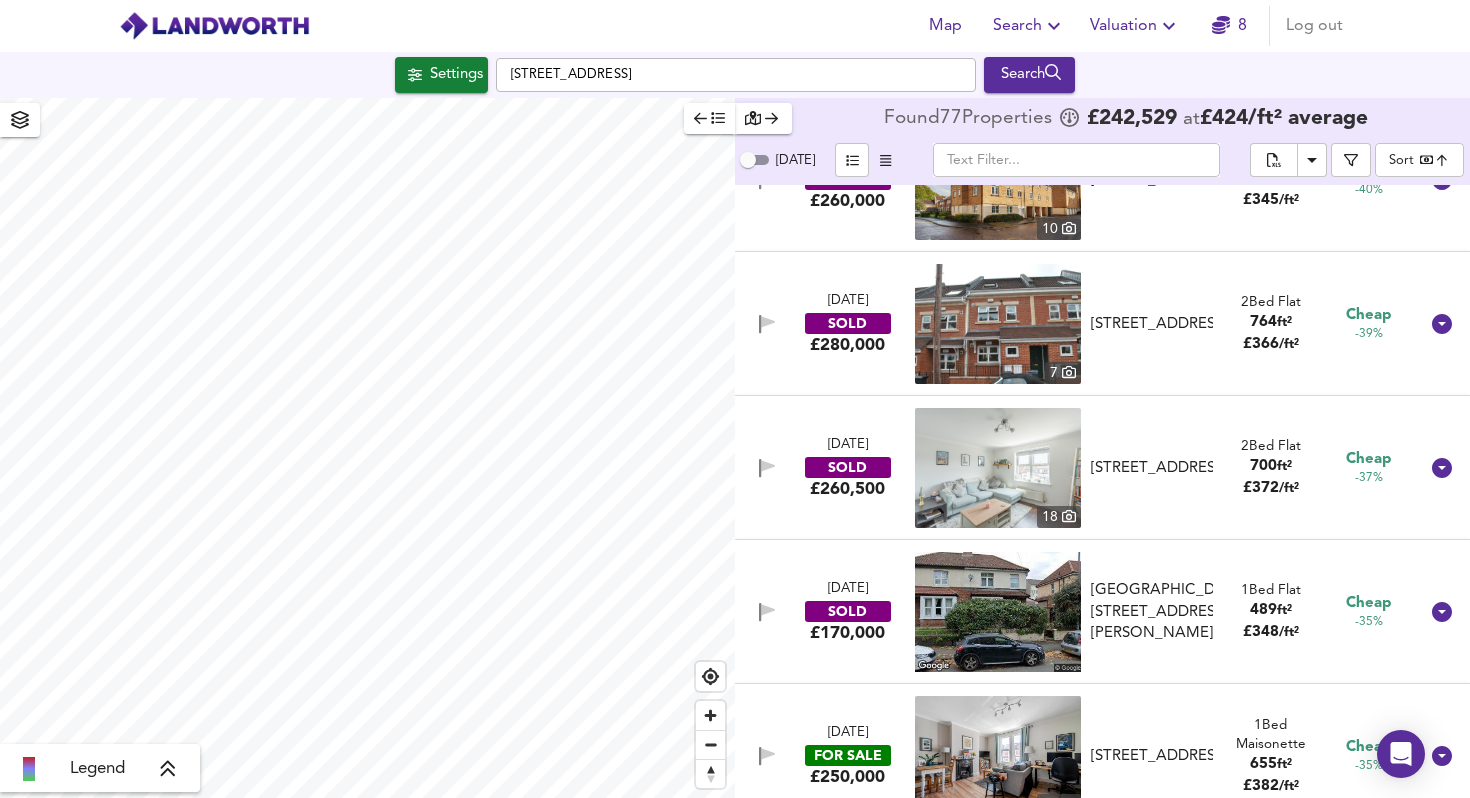 scroll, scrollTop: 0, scrollLeft: 0, axis: both 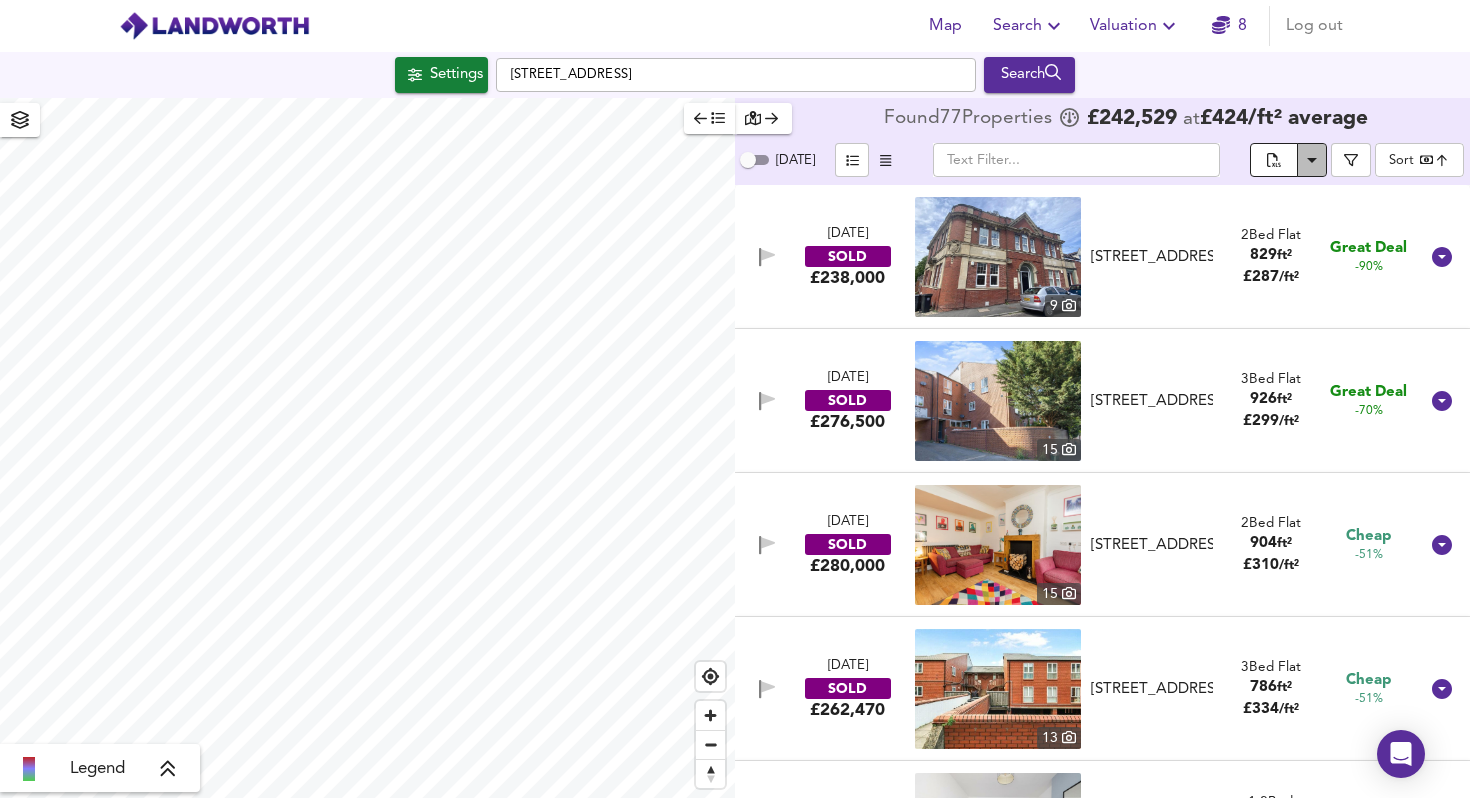 click 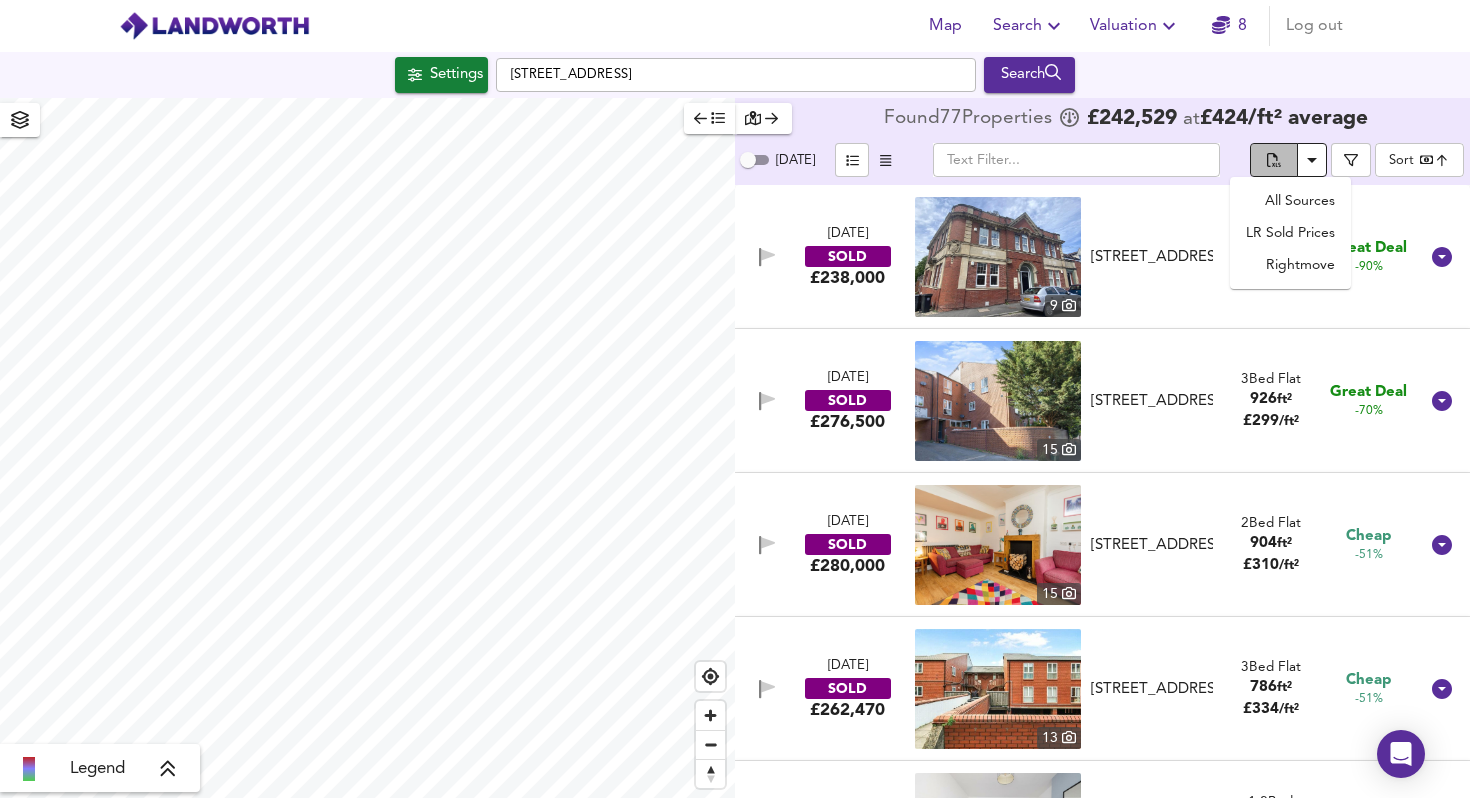 click 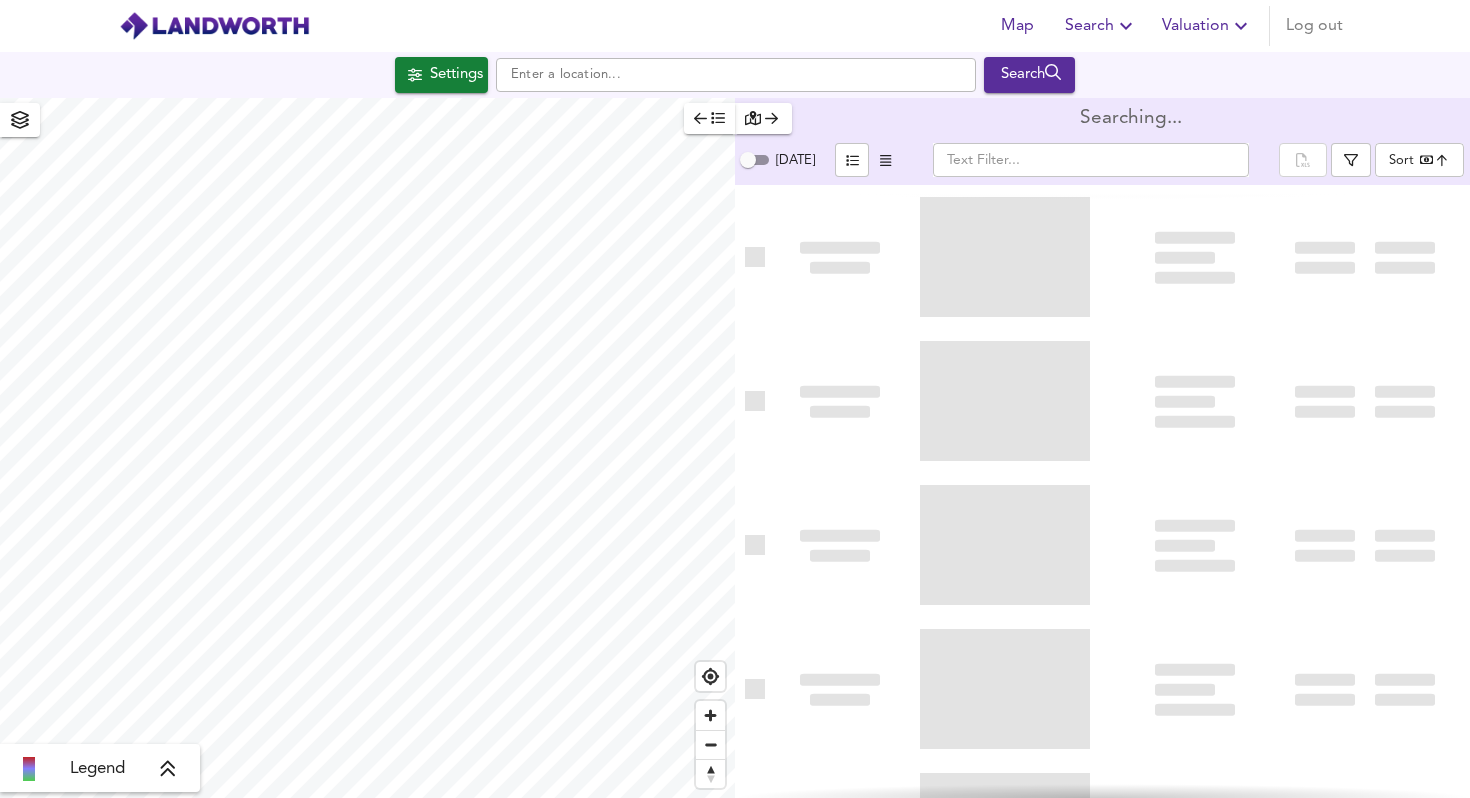 scroll, scrollTop: 0, scrollLeft: 0, axis: both 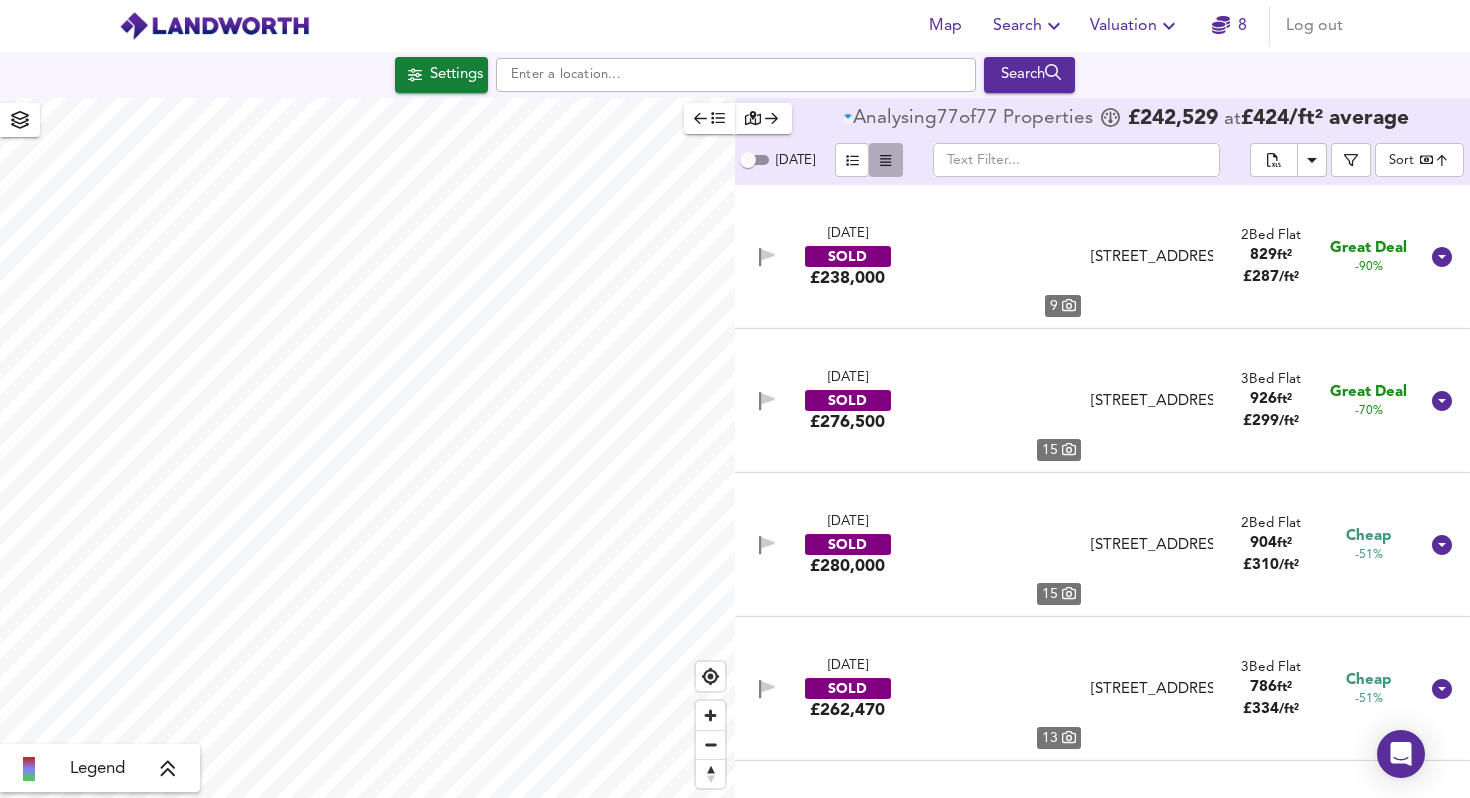 click 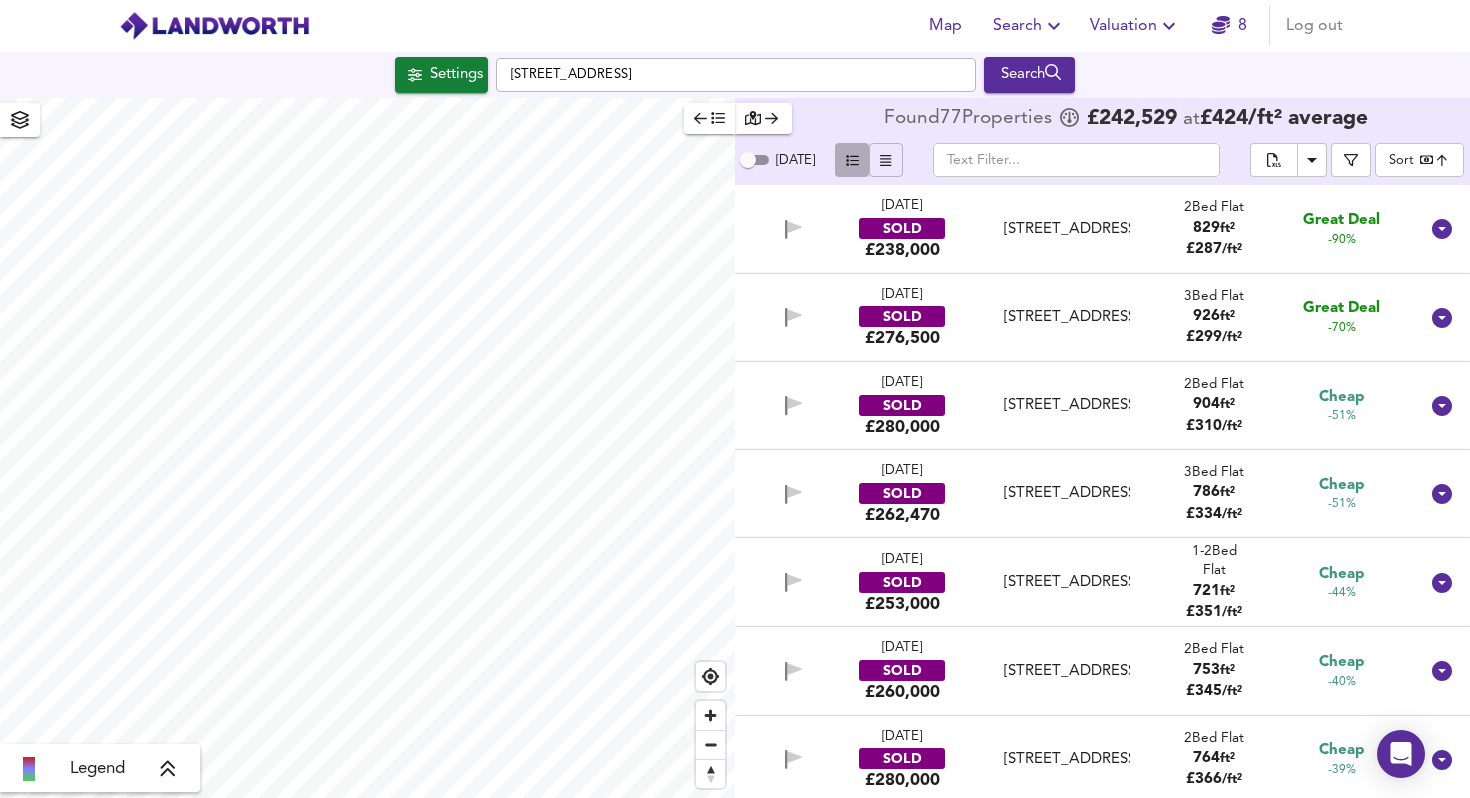 click 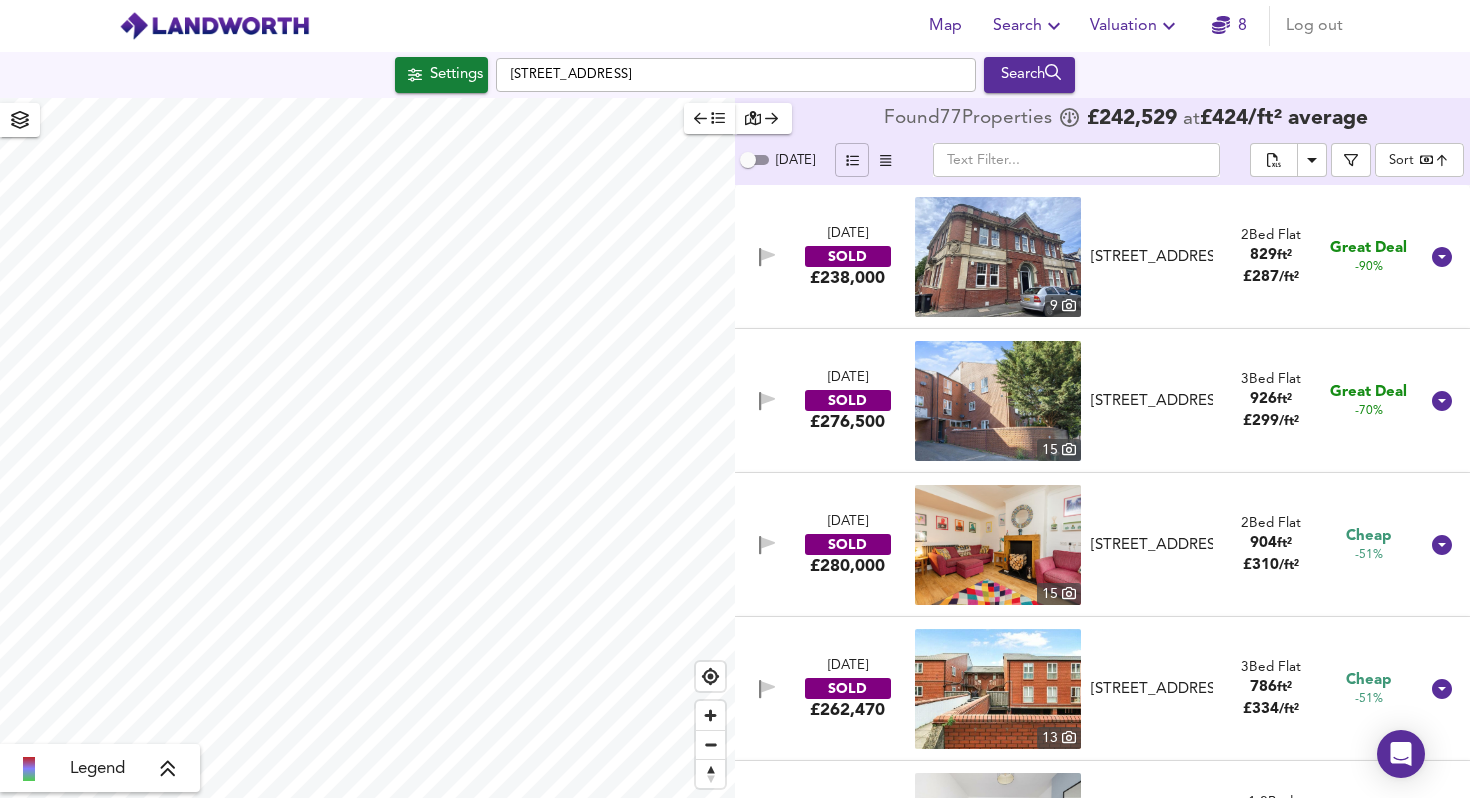 checkbox on "false" 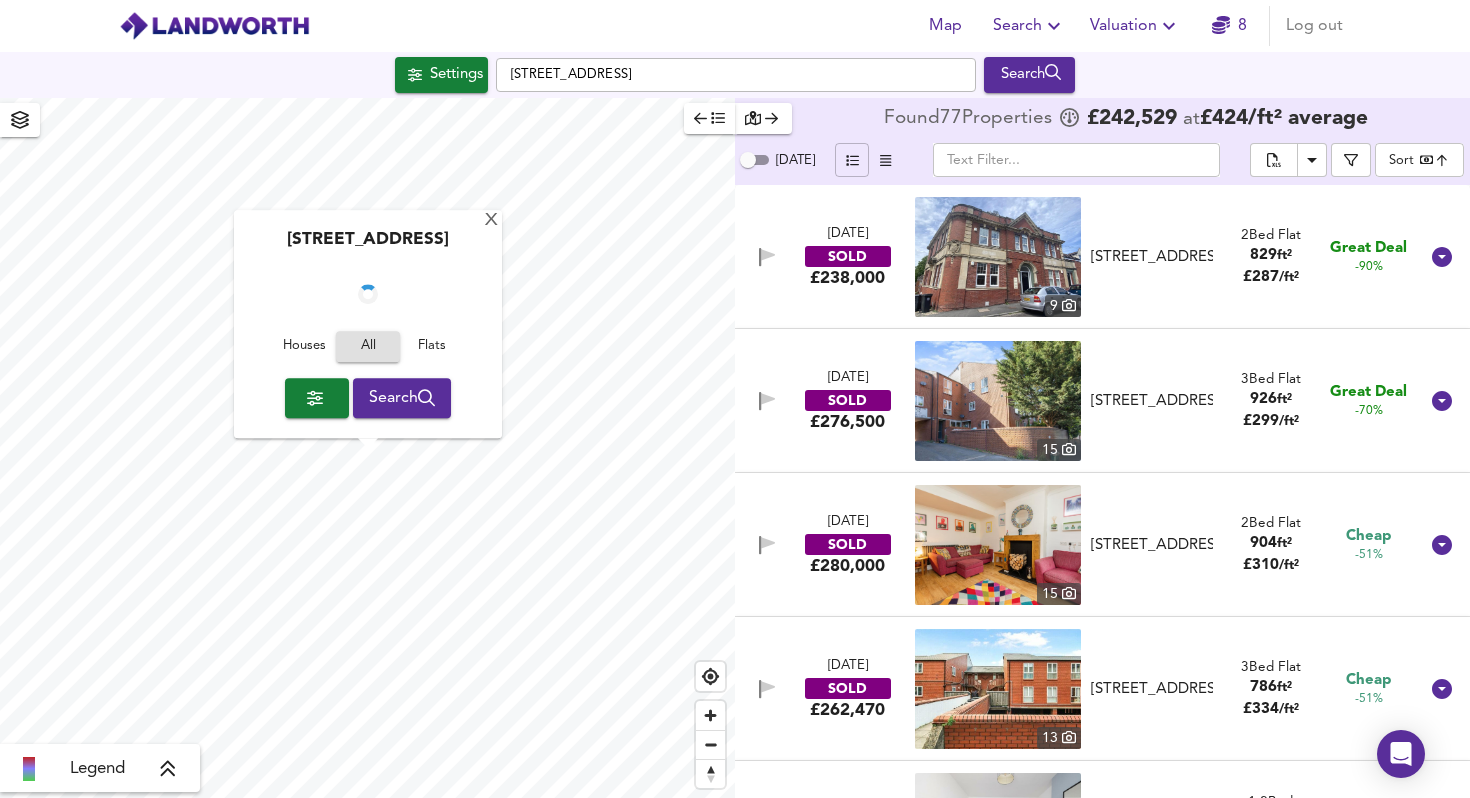 click 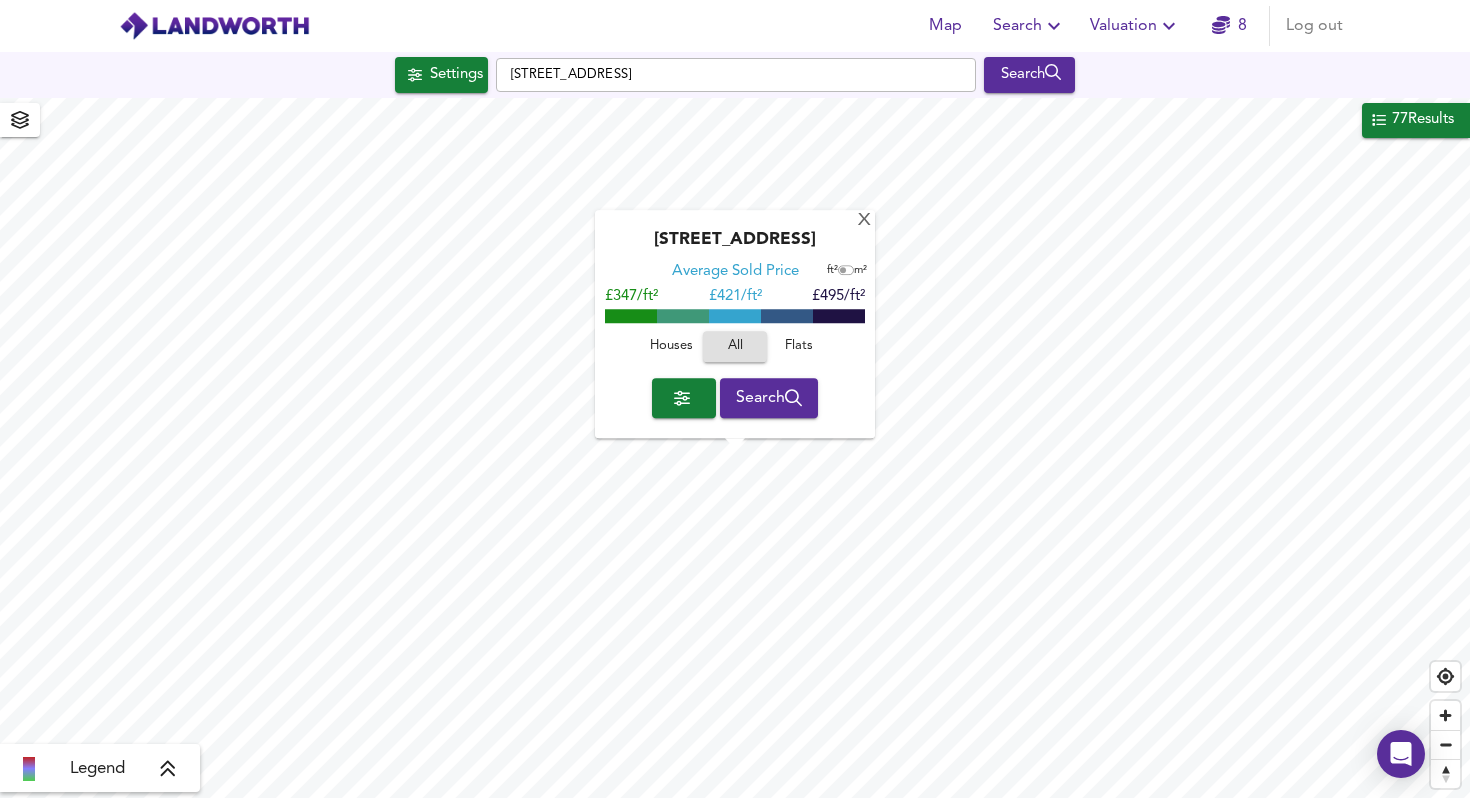click on "77  Results" at bounding box center [1423, 120] 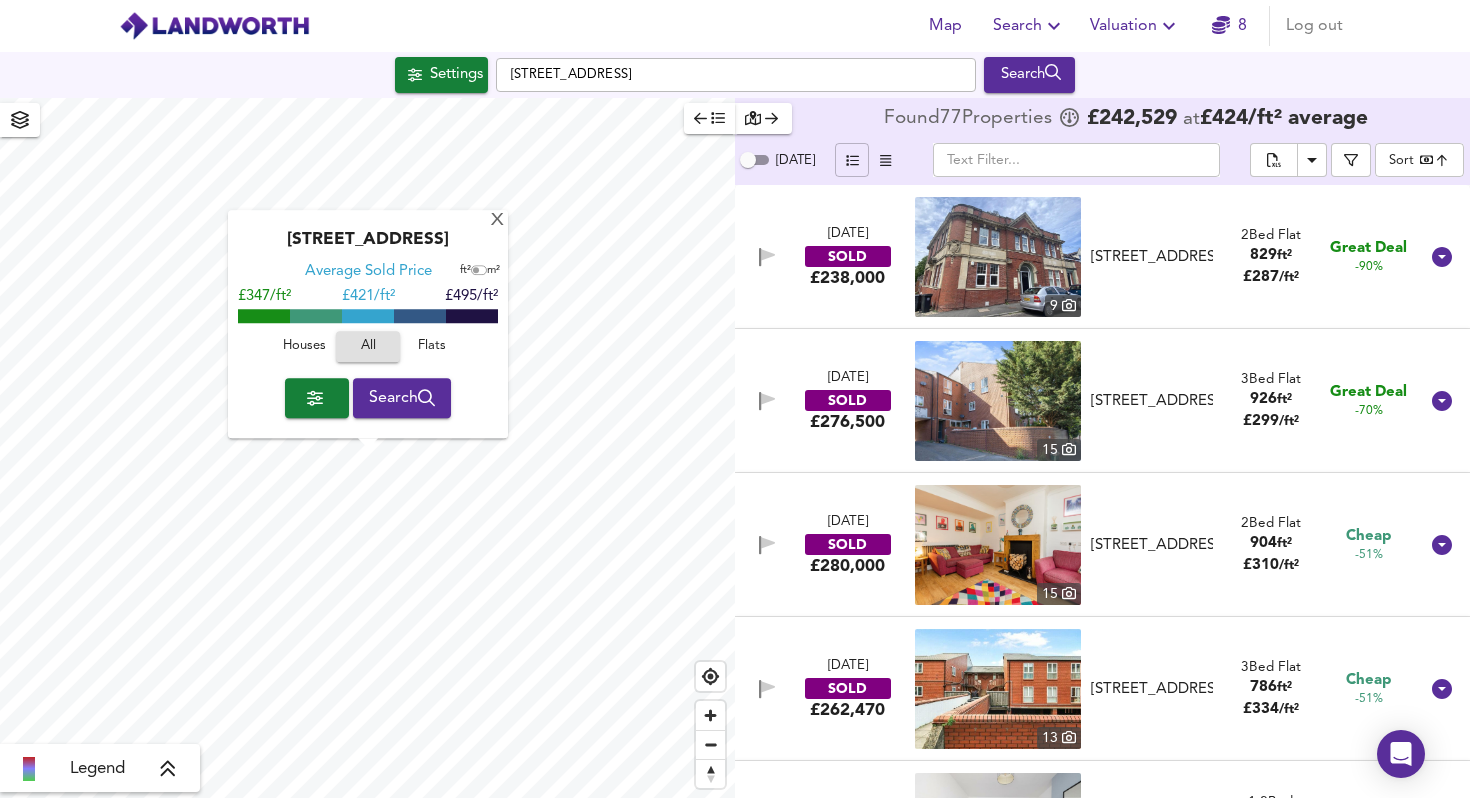 click at bounding box center (886, 160) 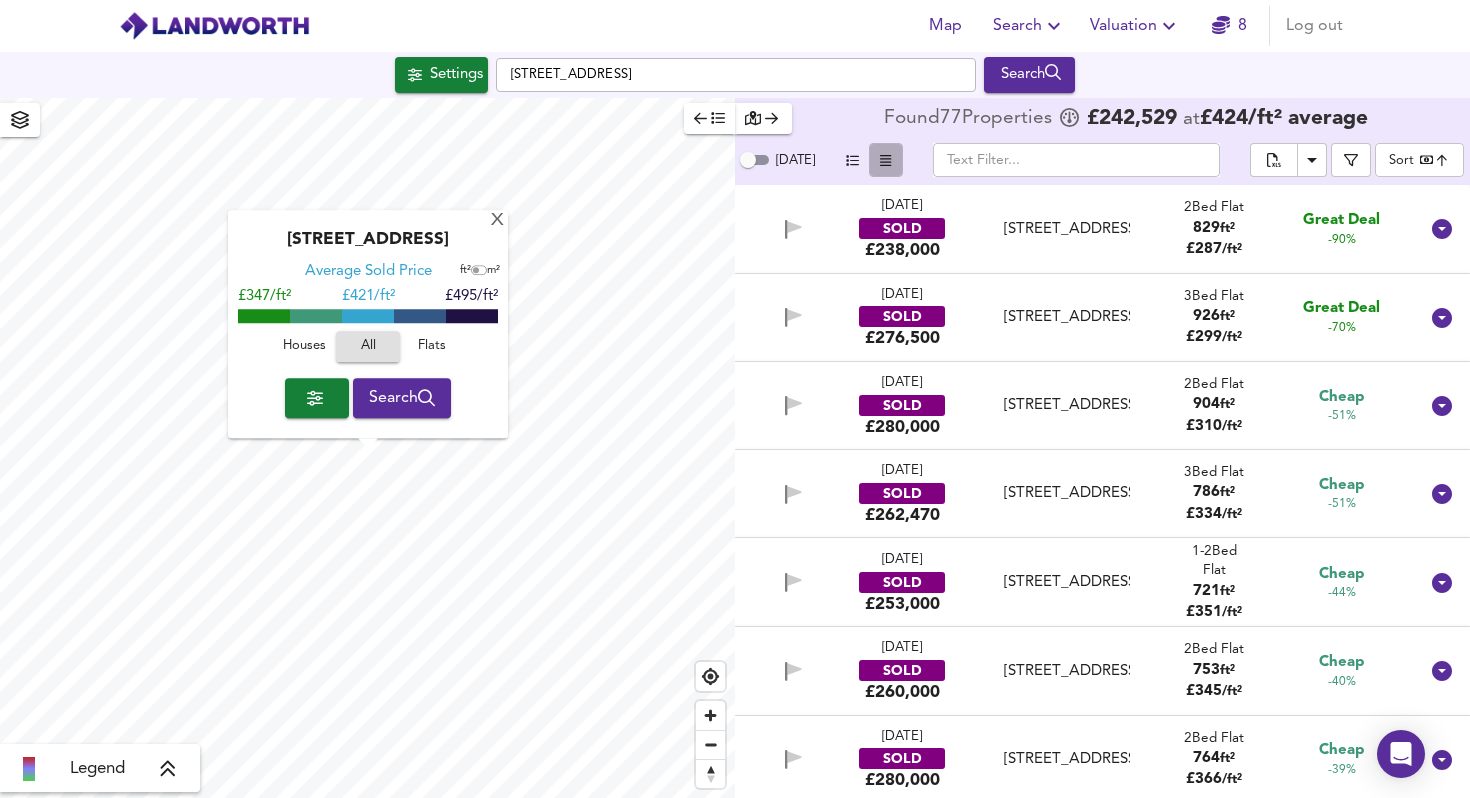 click at bounding box center (886, 160) 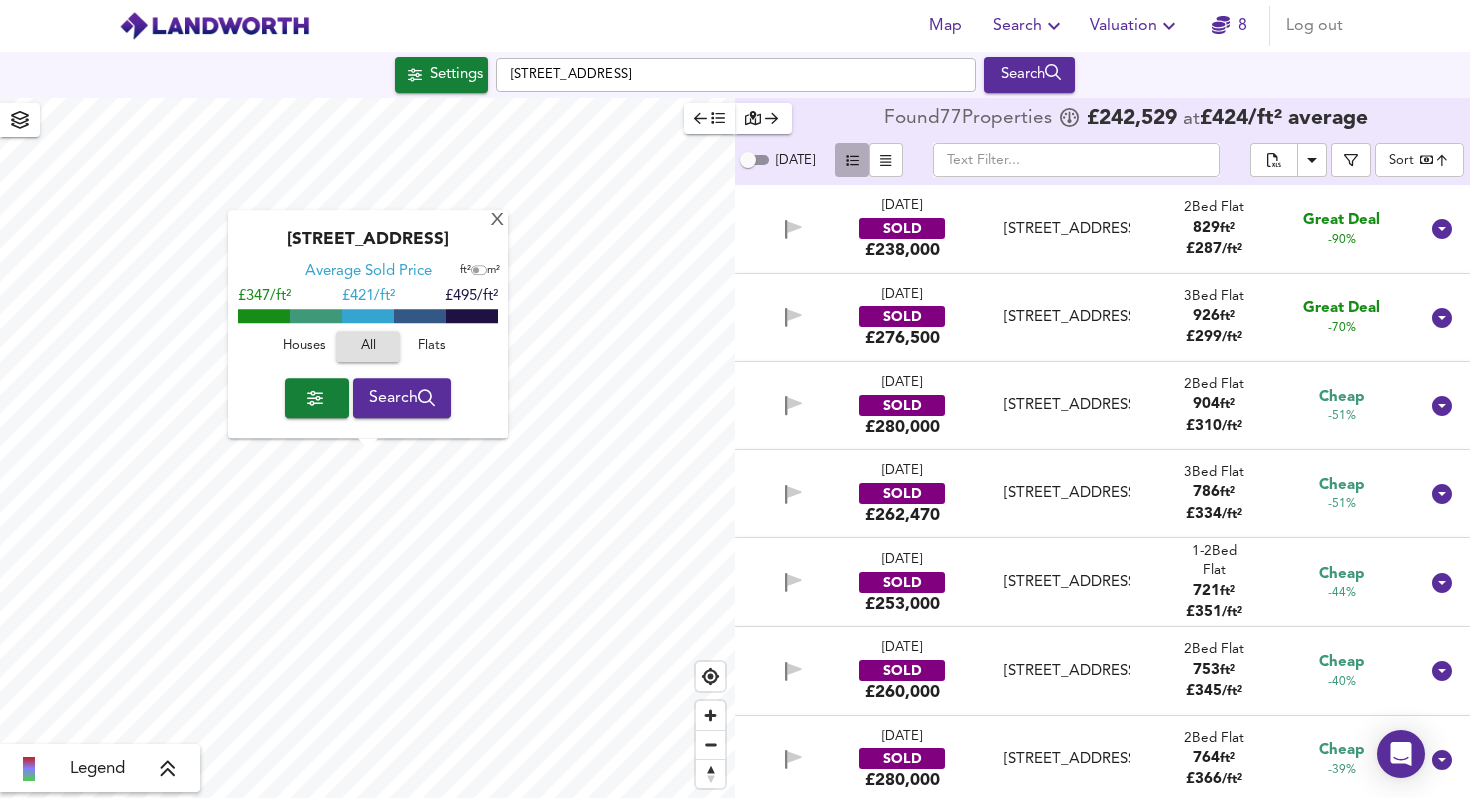 click at bounding box center (852, 160) 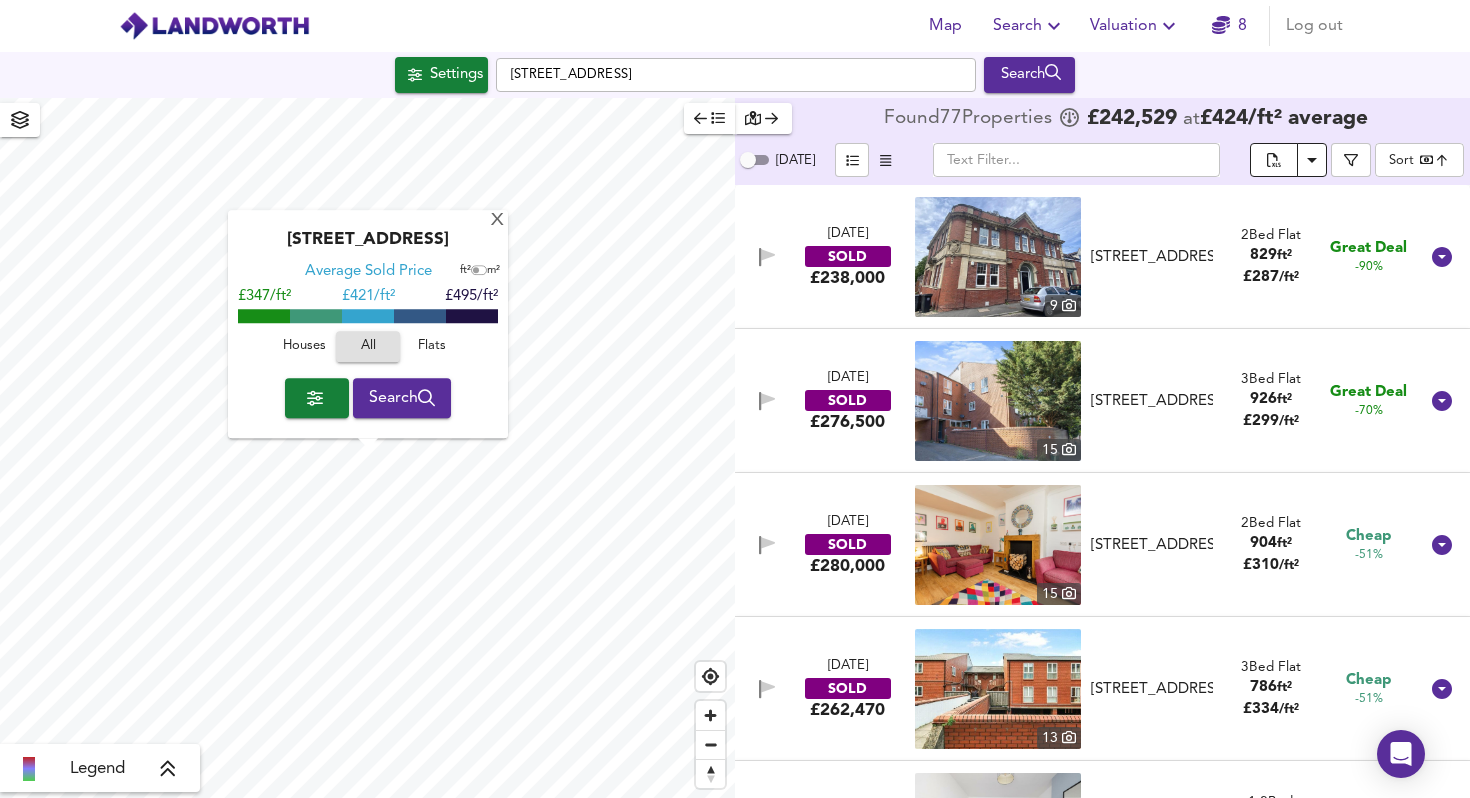 click 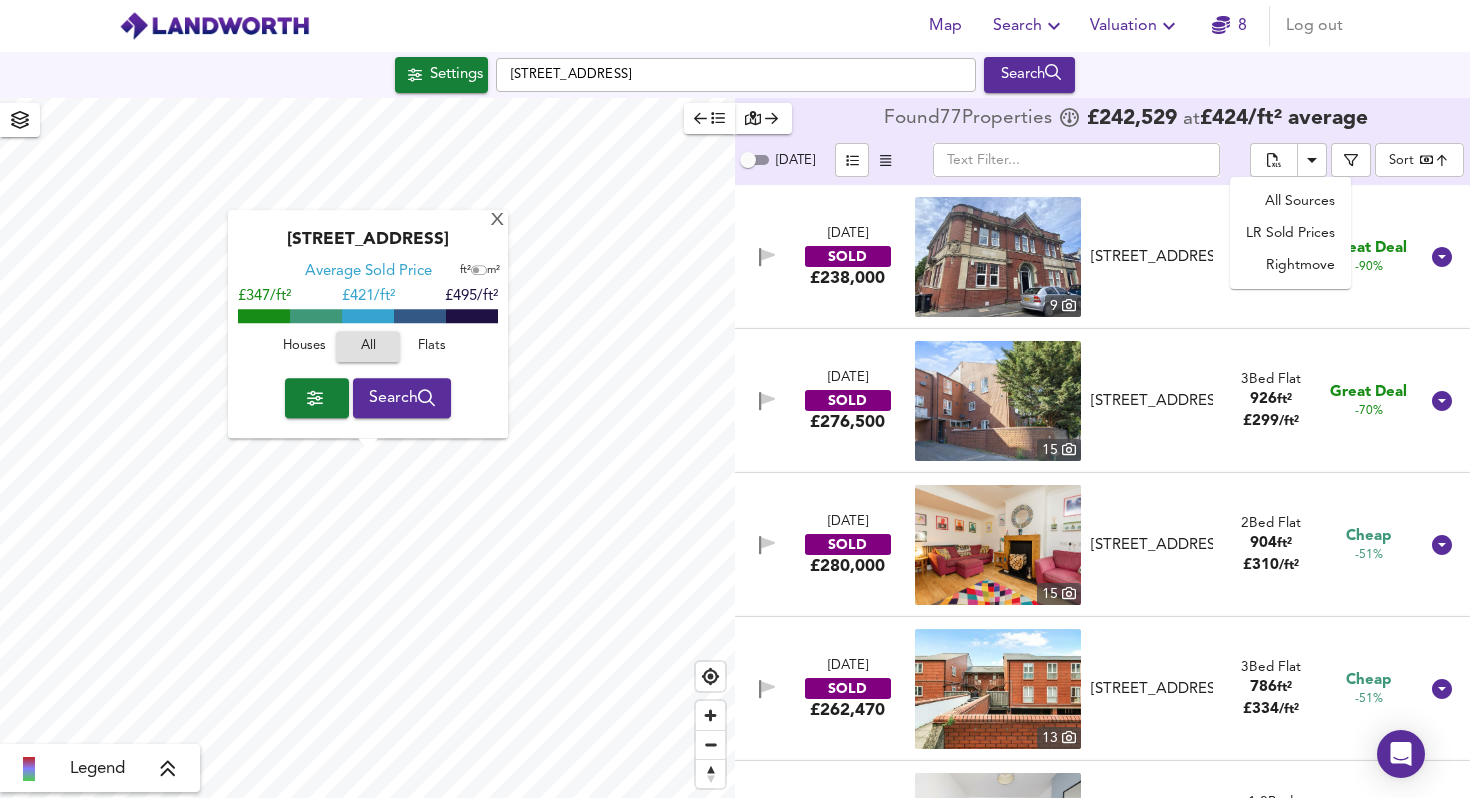 click on "Found  77  Propert ies     £ 242,529   at  £ 424 / ft²   average" at bounding box center (1102, 119) 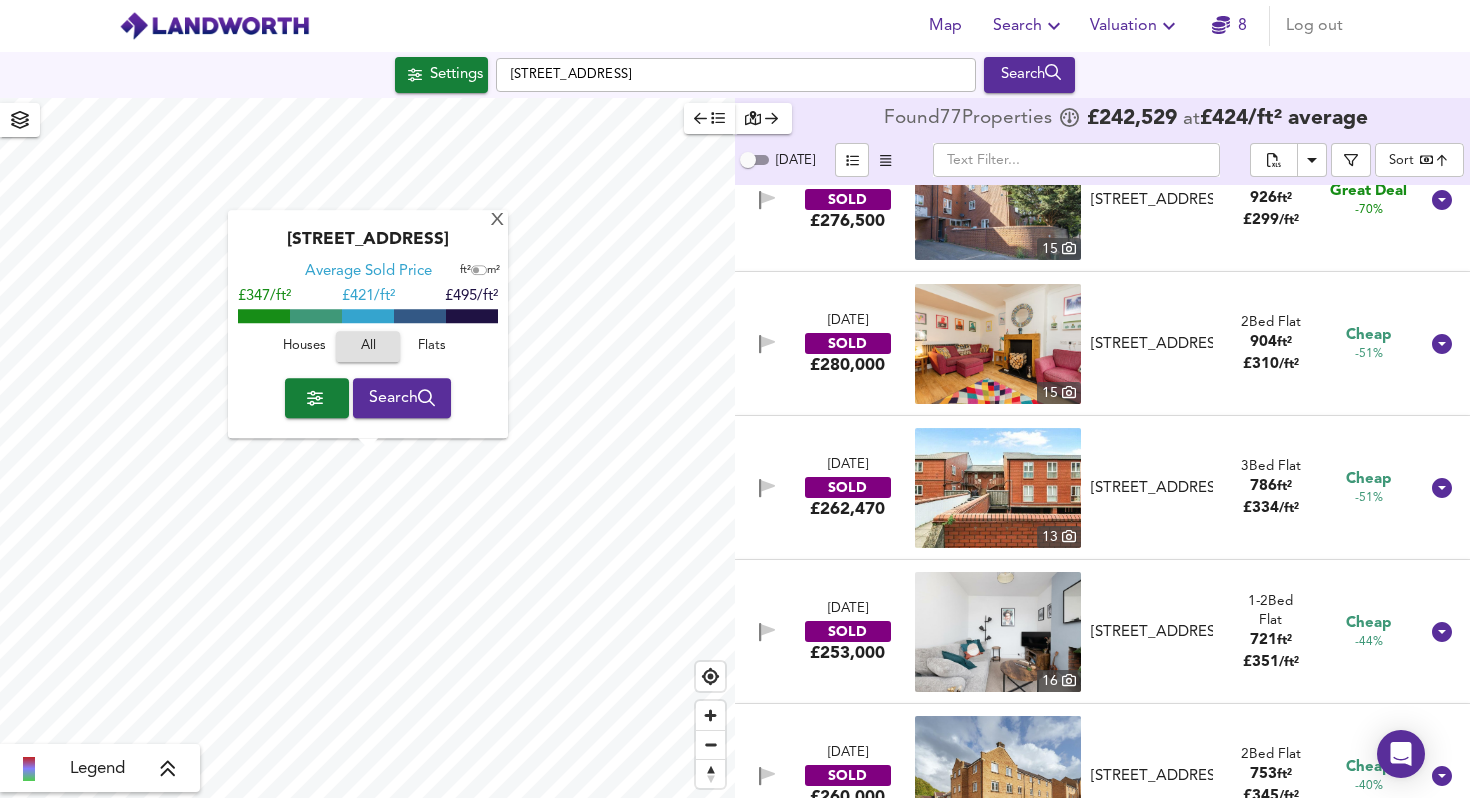 scroll, scrollTop: 0, scrollLeft: 0, axis: both 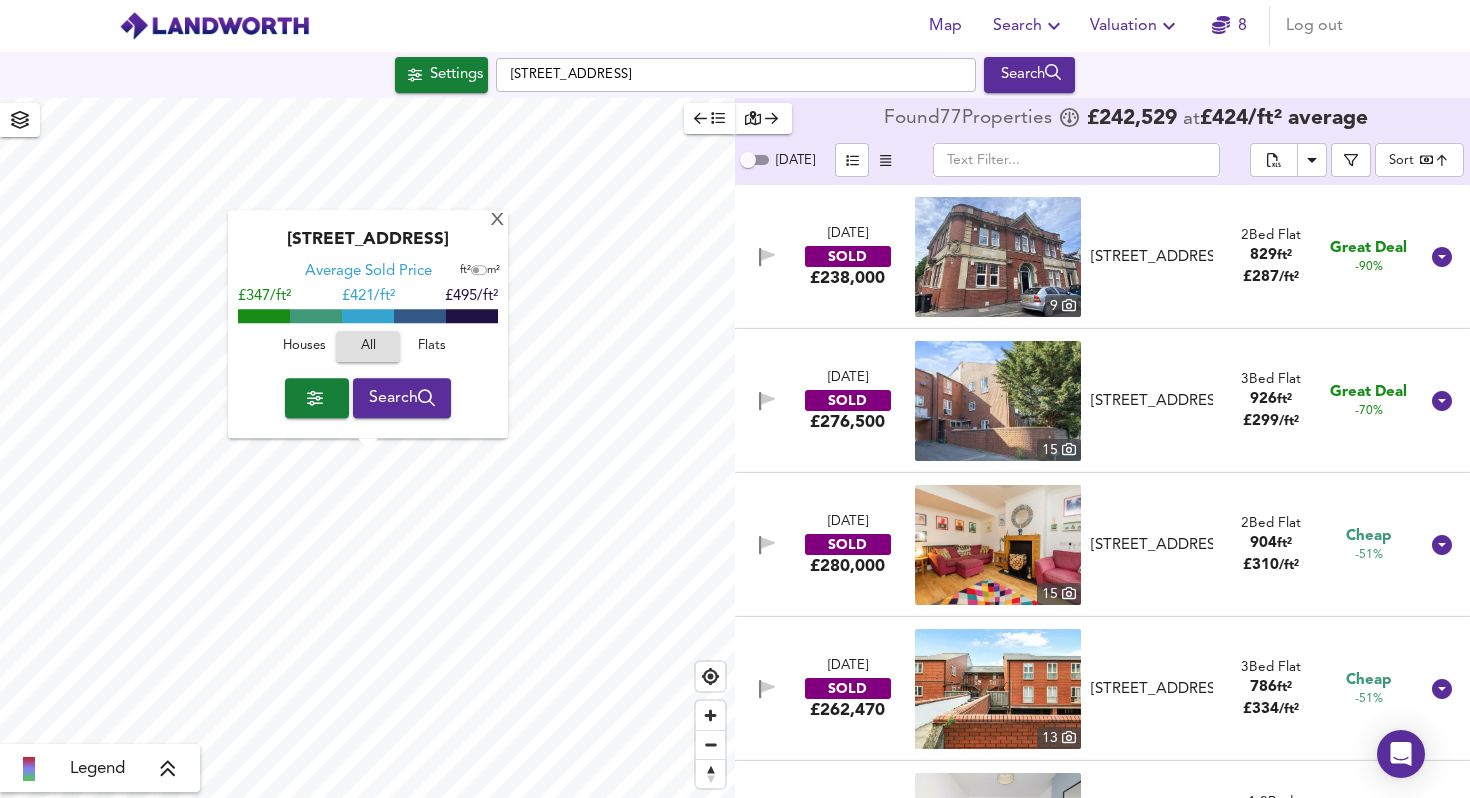 click 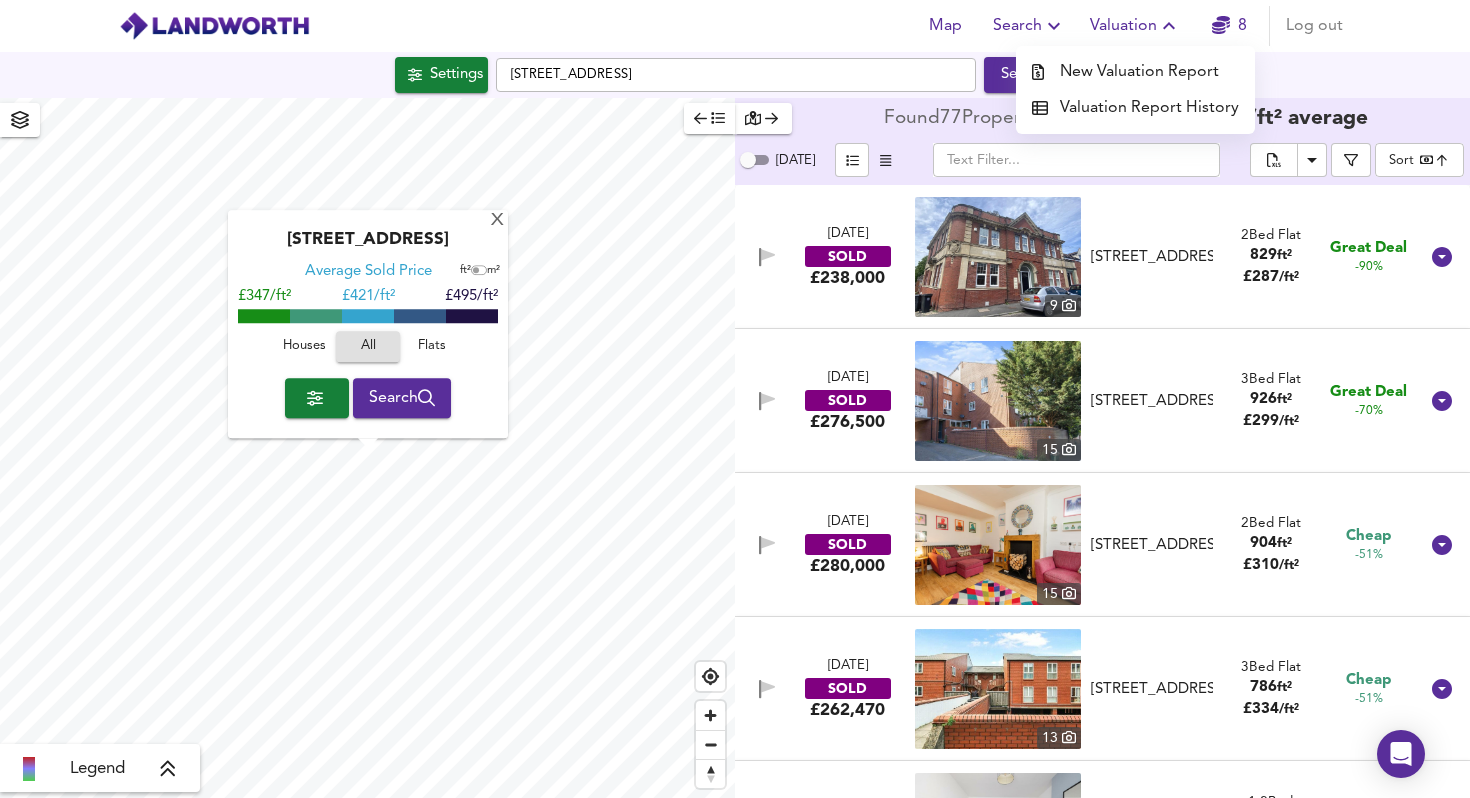 click on "Settings     Cotswold Road, BS3 4PD        Search" at bounding box center [735, 75] 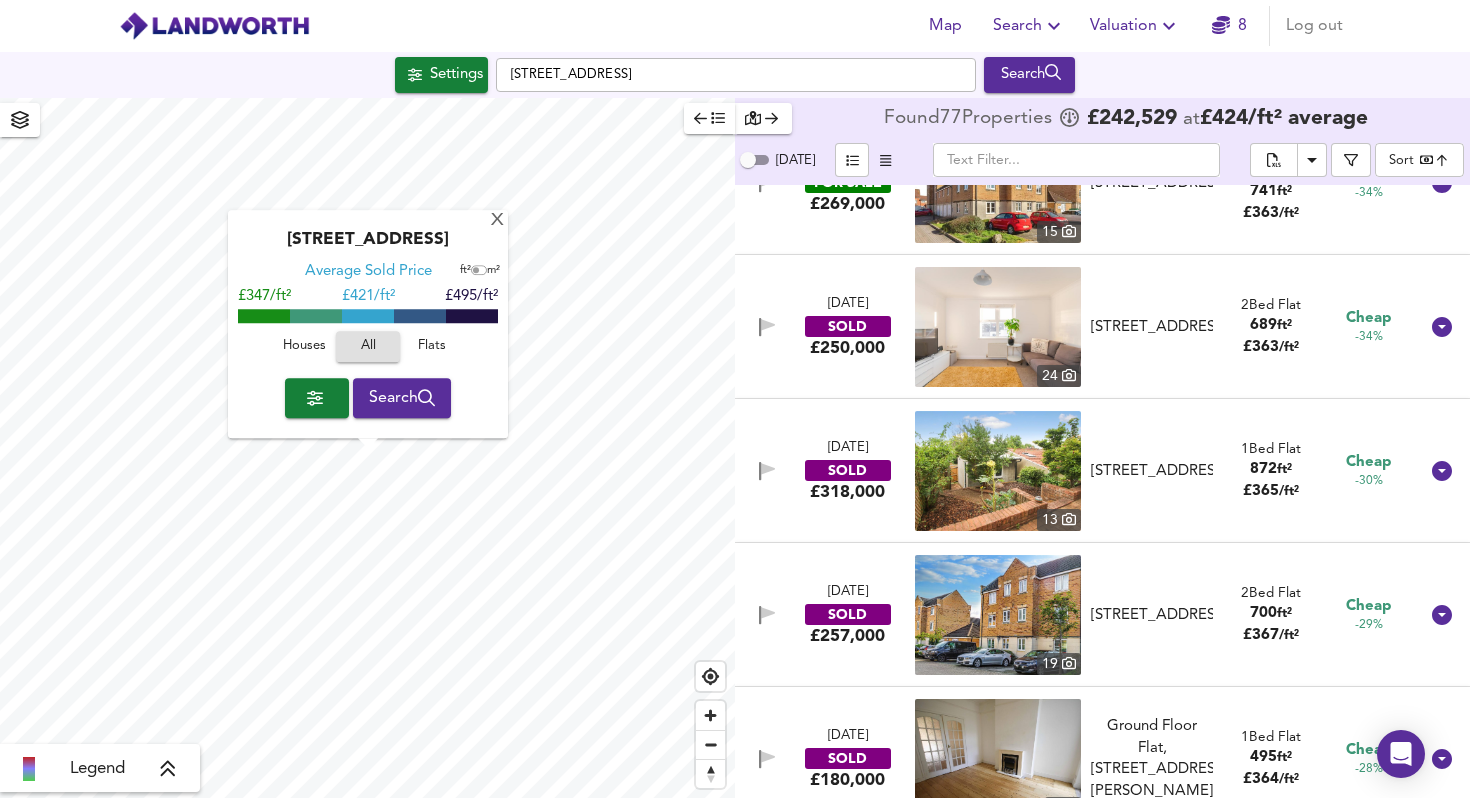 scroll, scrollTop: 0, scrollLeft: 0, axis: both 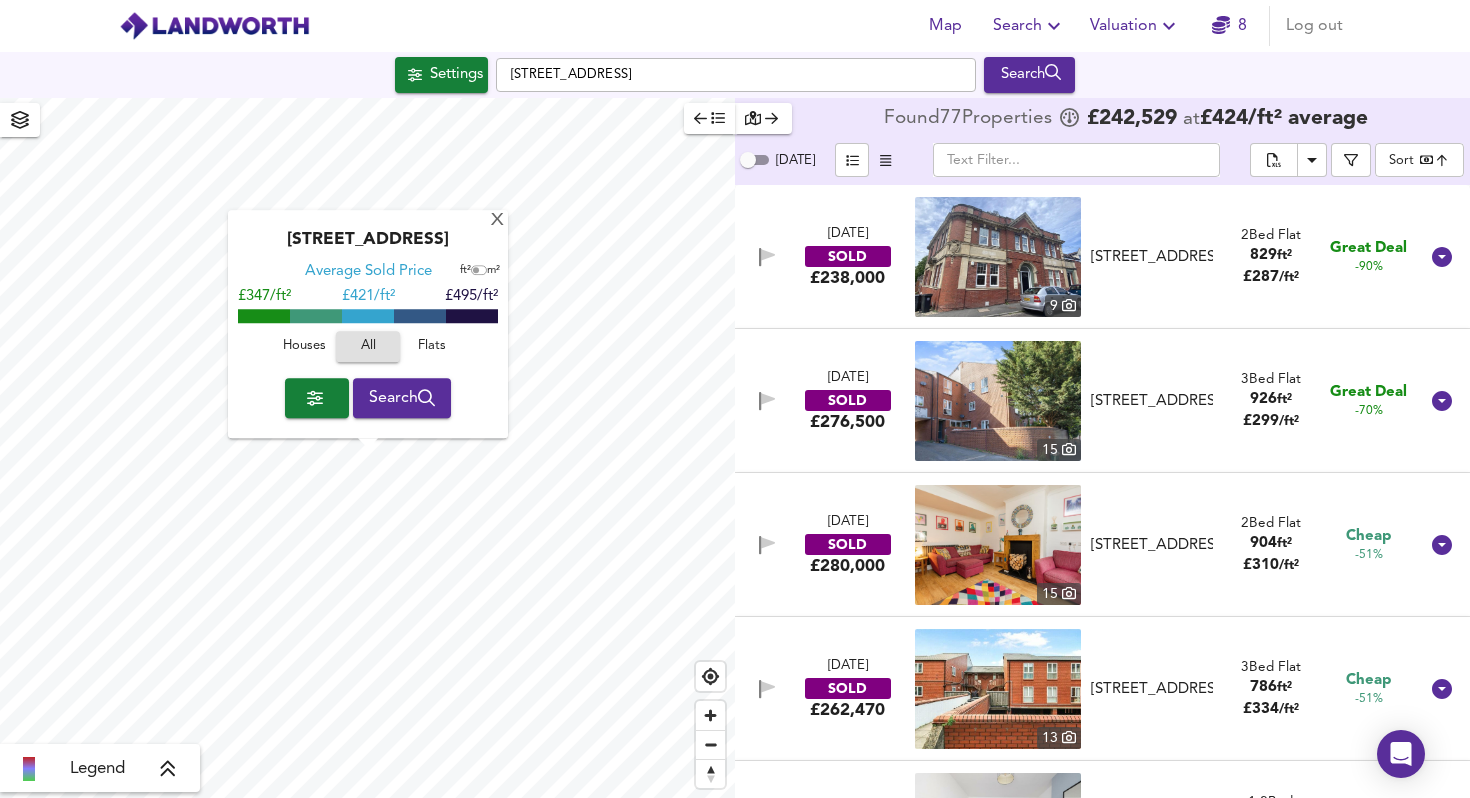 click on "Settings" at bounding box center [456, 75] 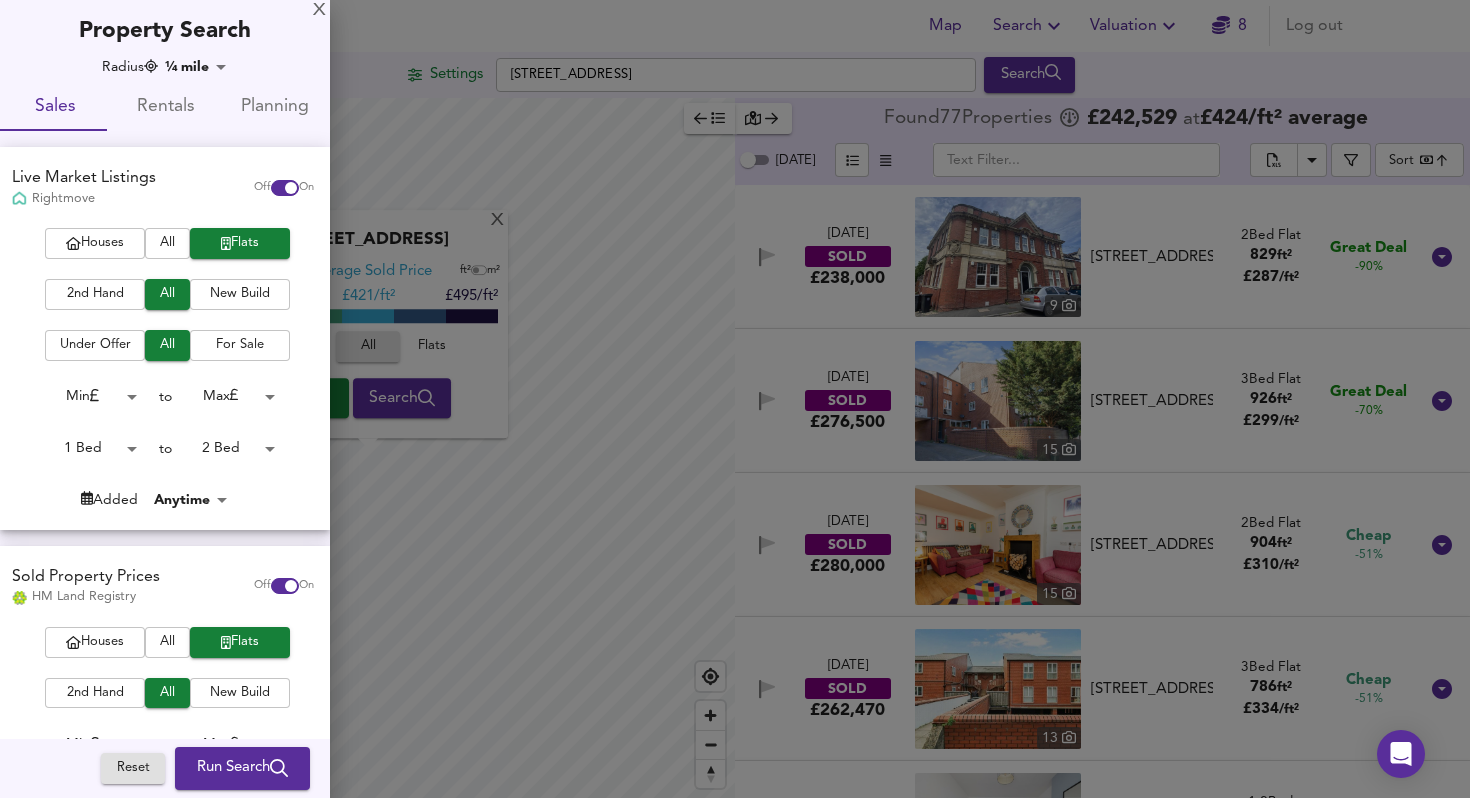 click at bounding box center [291, 188] 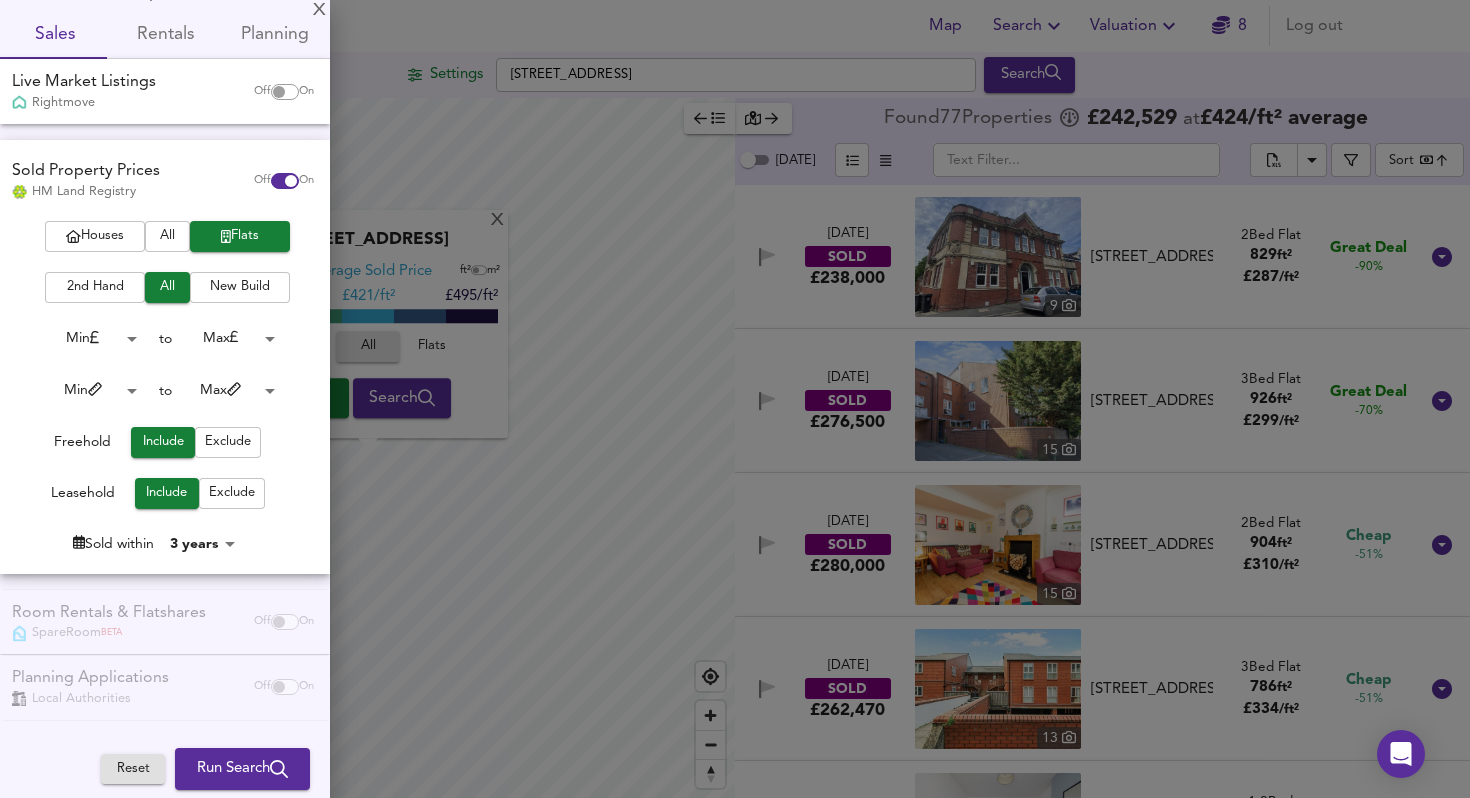 scroll, scrollTop: 0, scrollLeft: 0, axis: both 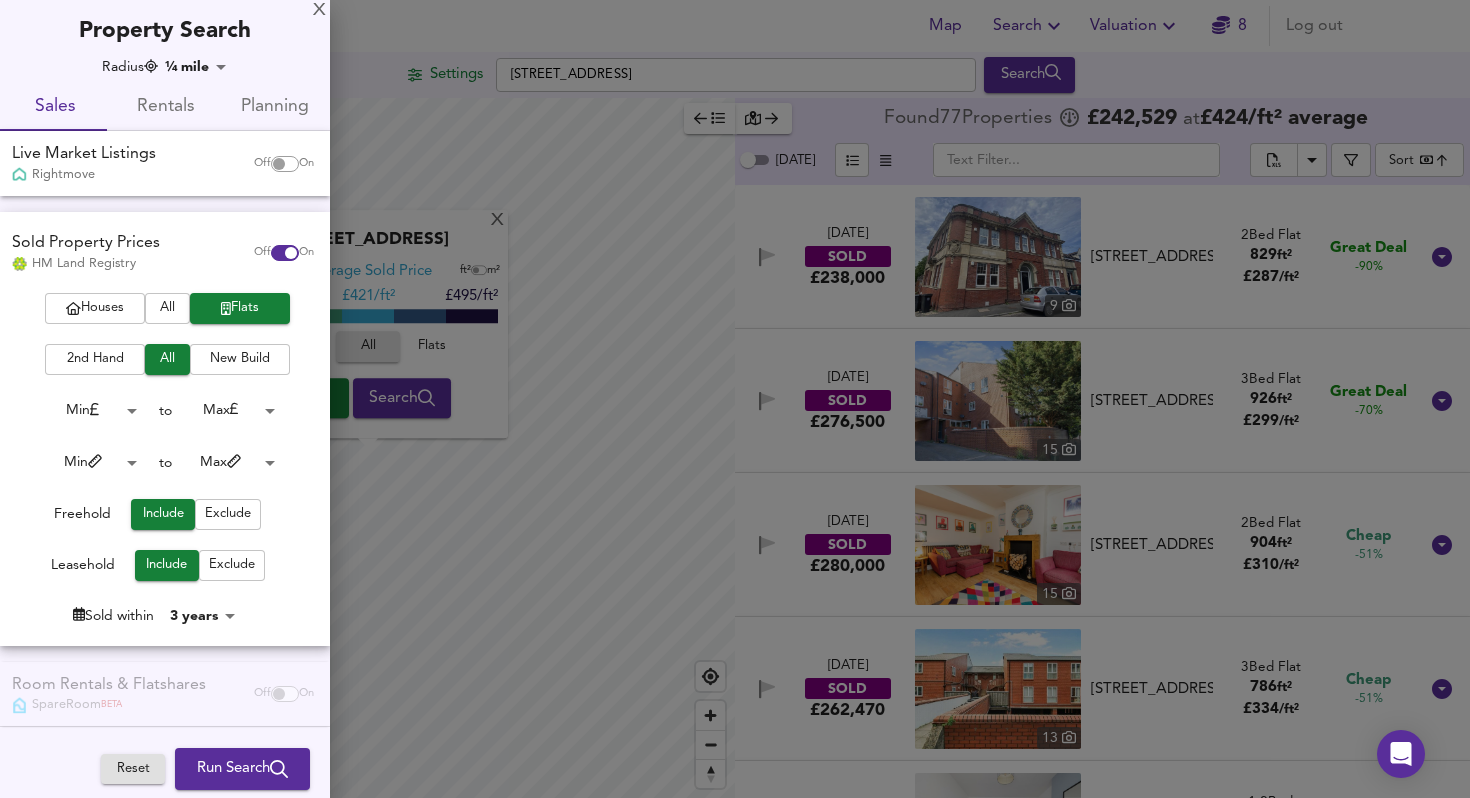 click on "Map Search Valuation    8 Log out        Settings     Cotswold Road, BS3 4PD        Search      X Cotswold Road, BS3 4PD Average Sold Price ft²   m² £347/ft² £ 421/ft² £495/ft² Houses All Flats     Search         Legend       Found  77  Propert ies     £ 242,529   at  £ 424 / ft²   average    Today           ​         Sort   bestdeal ​ 26 May 2023 SOLD £238,000     9     Flat 5, 48 Somerset Terrace, BS3 4LJ Flat 5, 48 Somerset Terrace, BS3 4LJ 2  Bed   Flat 829 ft² £ 287 / ft²   Great Deal -90% 25 Nov 2022 SOLD £276,500     15     16 Malago Road, BS3 4JR 16 Malago Road, BS3 4JR 3  Bed   Flat 926 ft² £ 299 / ft²   Great Deal -70% 24 Mar 2023 SOLD £280,000     15     23 Bedminster Road, BS3 5PE 23 Bedminster Road, BS3 5PE 2  Bed   Flat 904 ft² £ 310 / ft²   Cheap -51% 31 Mar 2023 SOLD £262,470     13     52 Malago Road, BS3 4JR 52 Malago Road, BS3 4JR 3  Bed   Flat 786 ft² £ 334 / ft²   Cheap -51% 11 Oct 2024 SOLD" at bounding box center [735, 399] 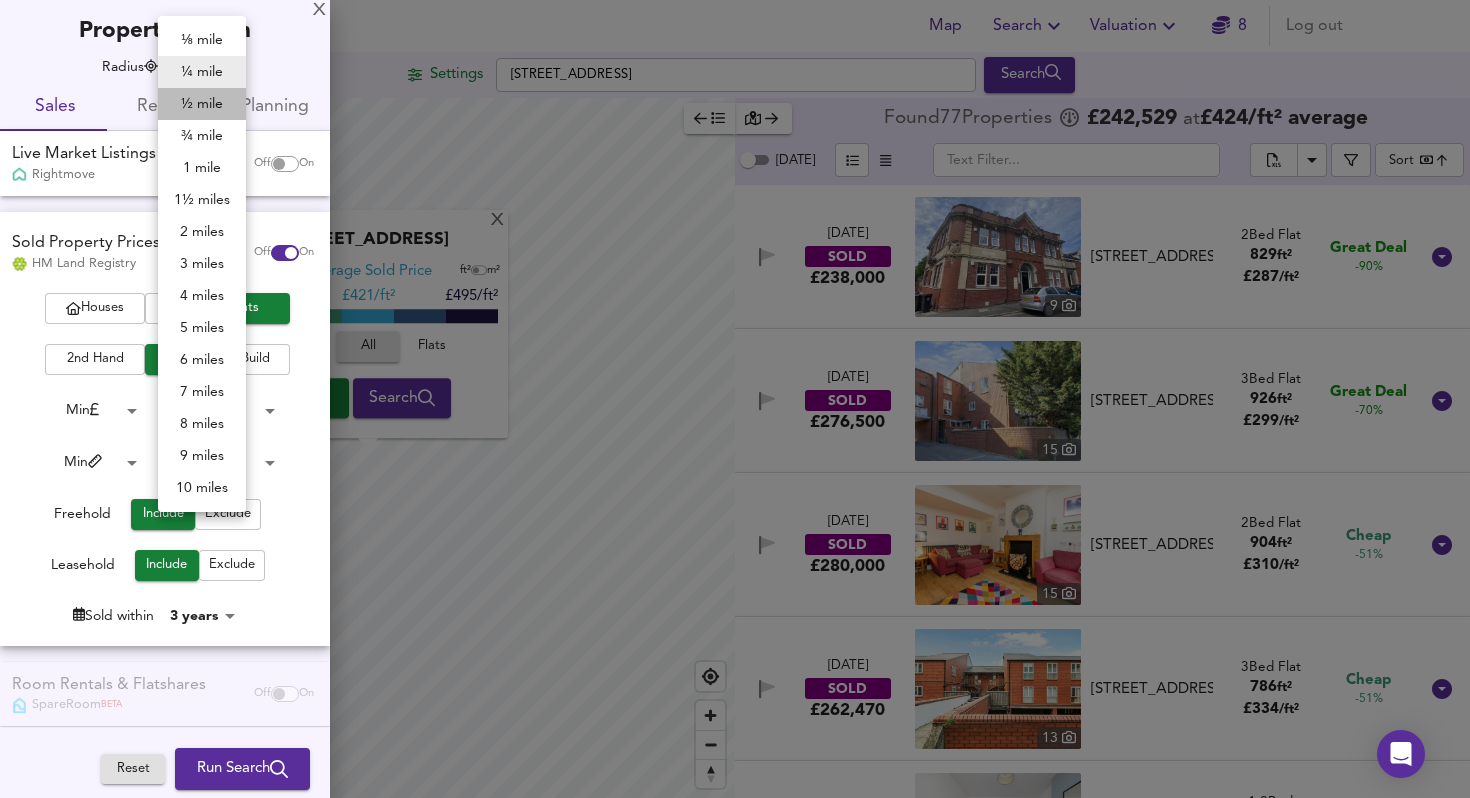 click on "½ mile" at bounding box center [202, 104] 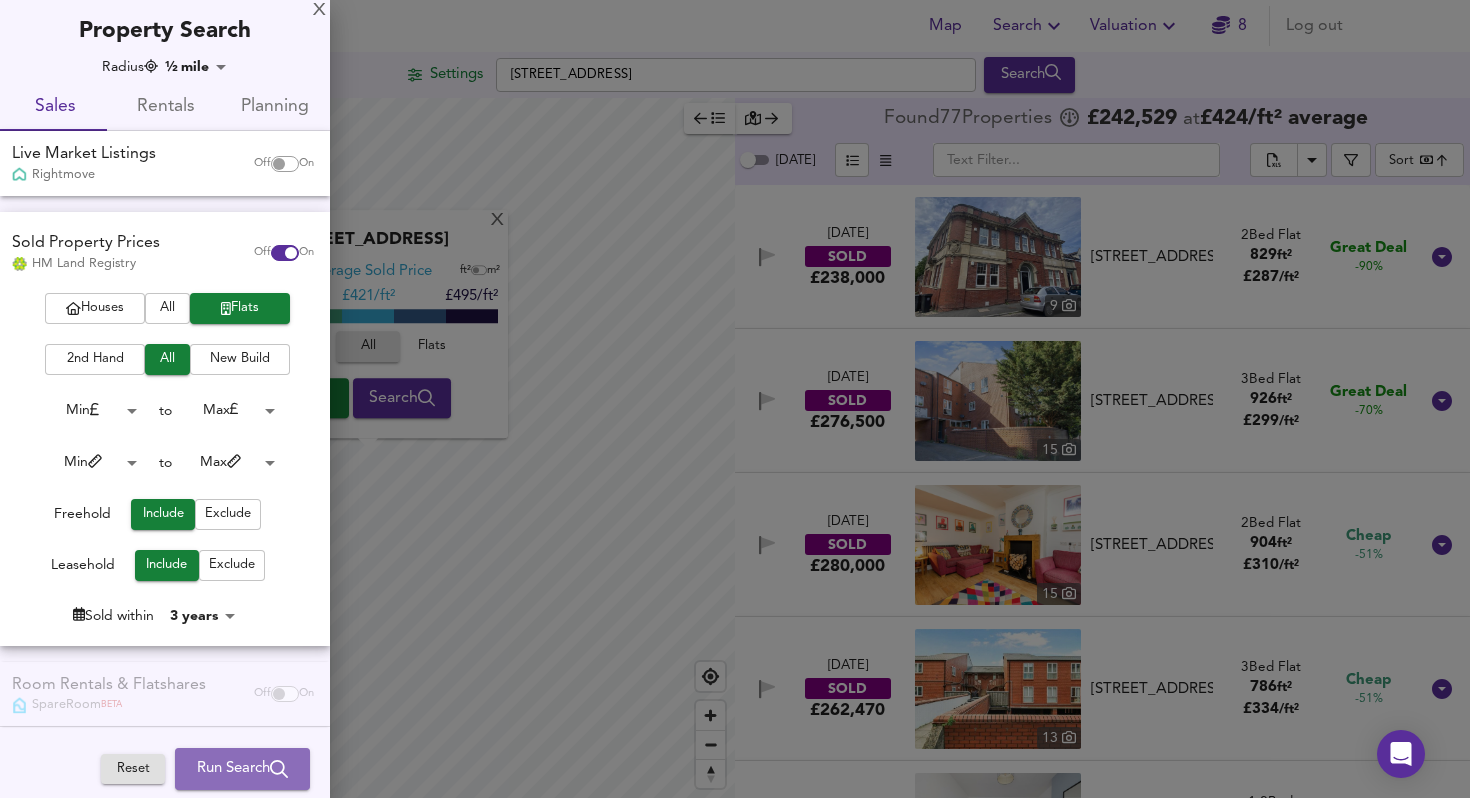 click on "Run Search" at bounding box center [242, 769] 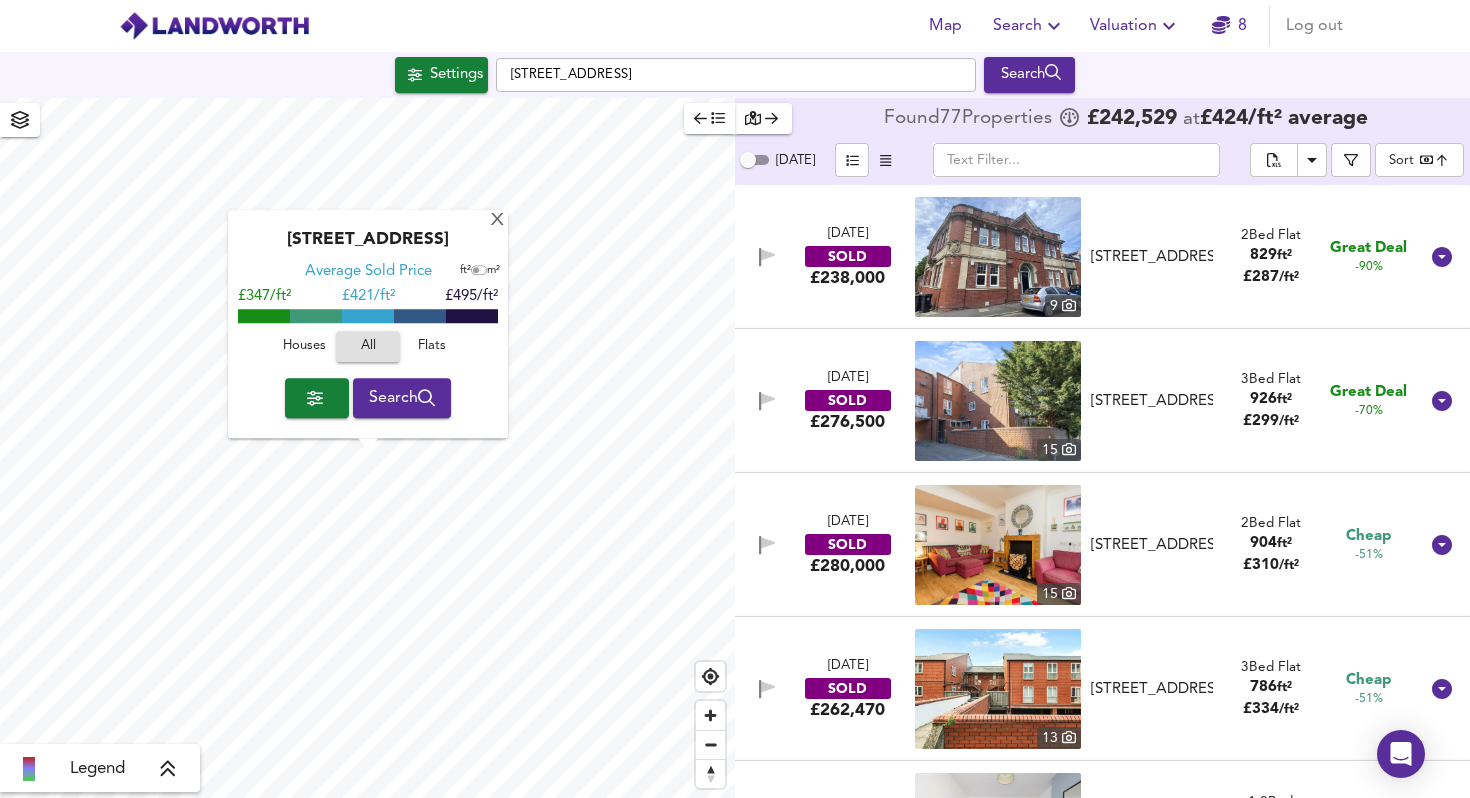 type on "cheapest" 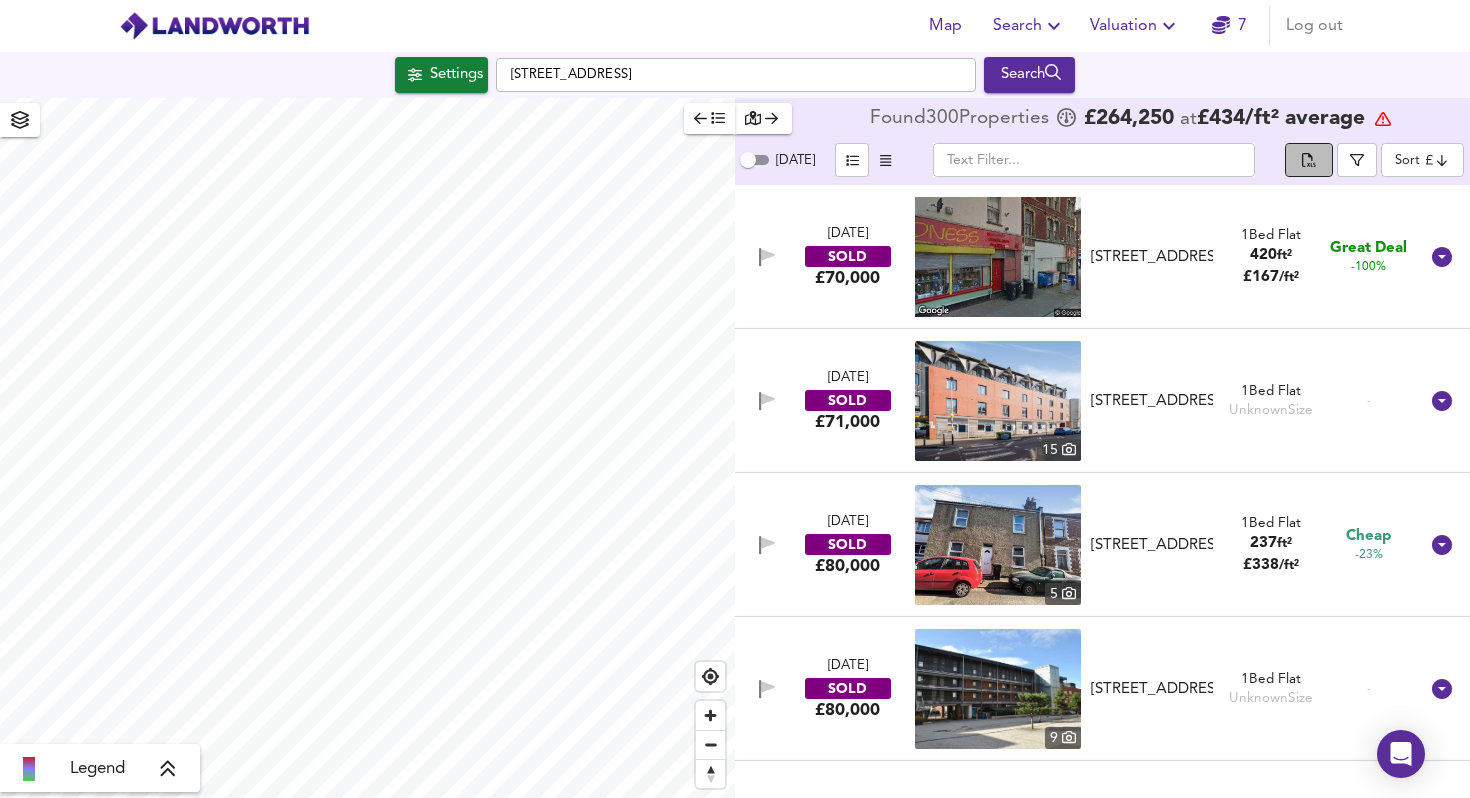click 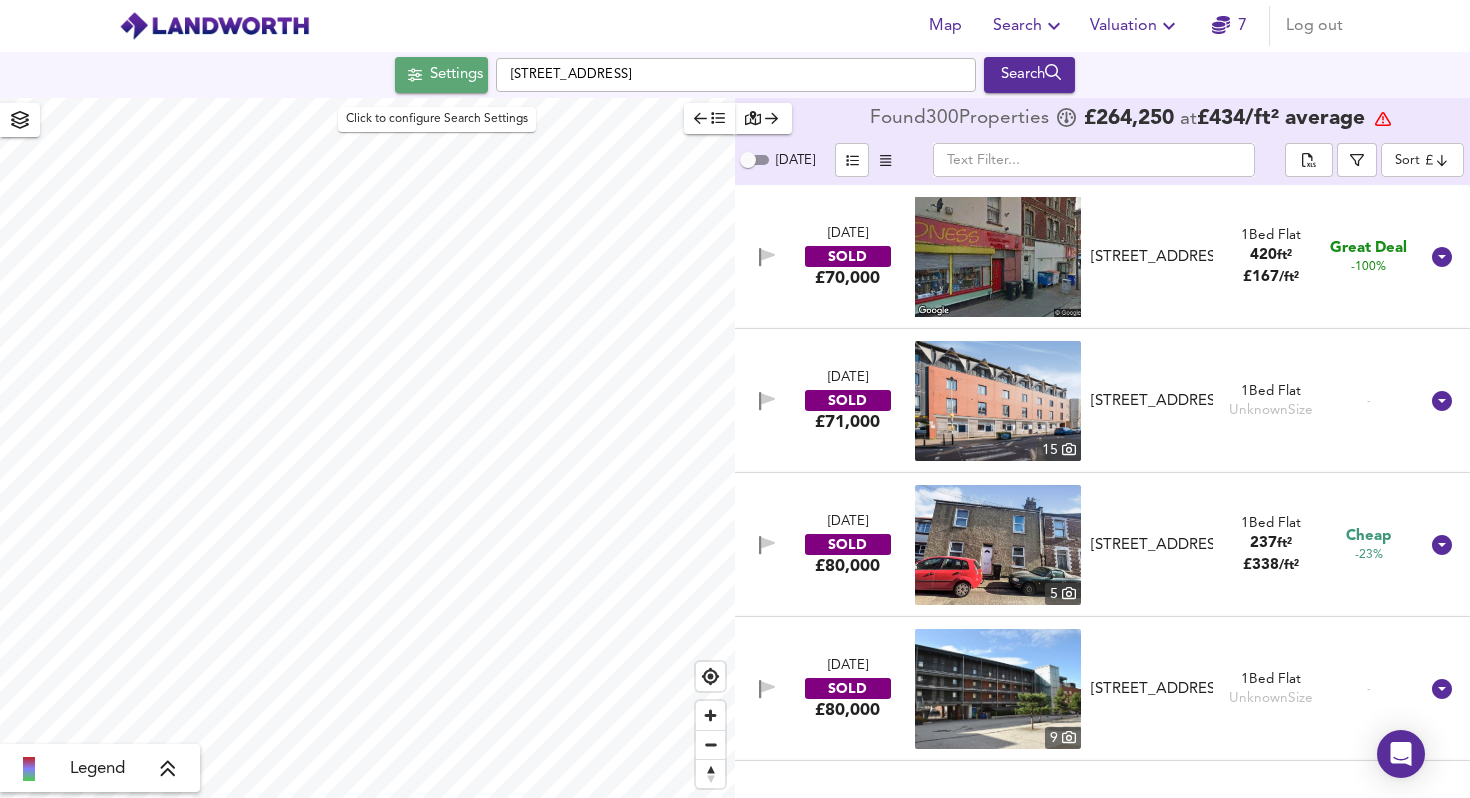 click on "Settings" at bounding box center (456, 75) 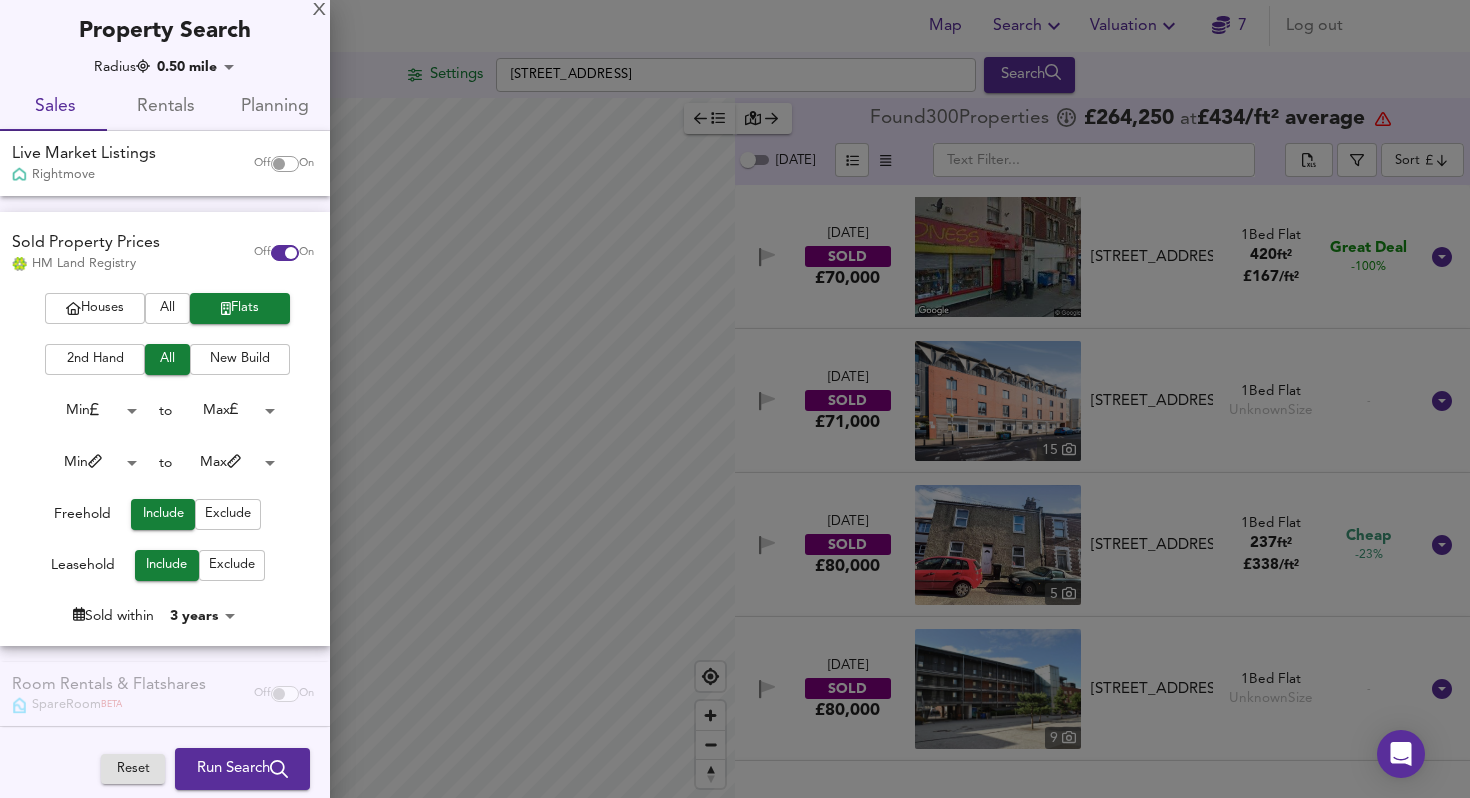 scroll, scrollTop: 72, scrollLeft: 0, axis: vertical 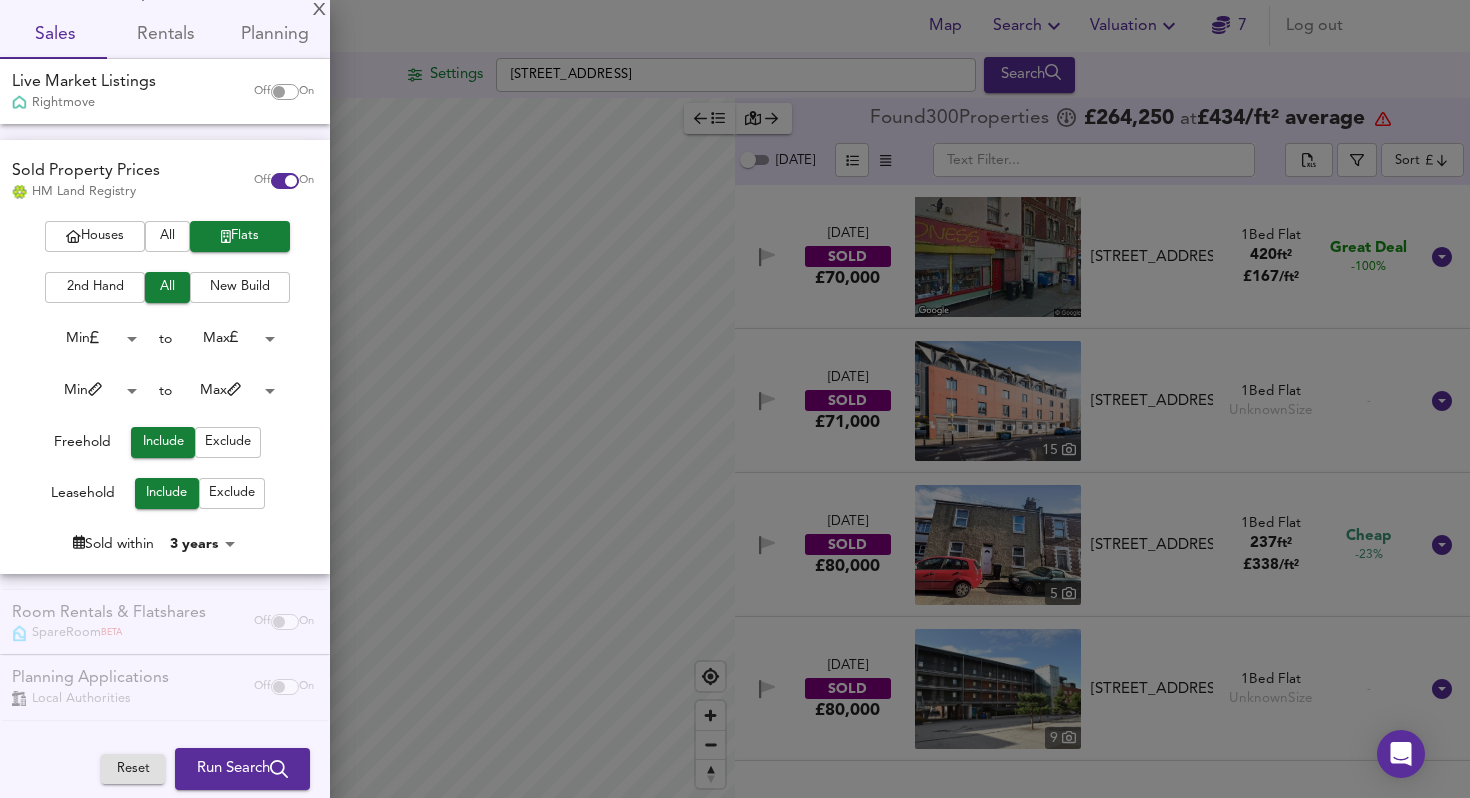 click on "Map Search Valuation    7 Log out        Settings     Cotswold Road, BS3 4PD        Search            Legend       Found  300  Propert ies     £ 264,250   at  £ 434 / ft²   average    Today           ​         Sort   cheapest ​ 22 Jan 2025 SOLD £70,000   Flat 3, 79 East Street, BS3 4EX Flat 3, 79 East Street, BS3 4EX 1  Bed   Flat 420 ft² £ 167 / ft²   Great Deal -100% 4 Aug 2023 SOLD £71,000     15     Flat 305, 21 West Skypark Road, BS3 3NA Flat 305, 21 West Skypark Road, BS3 3NA 1  Bed   Flat Unknown  Size   - 3 Aug 2022 SOLD £80,000     5     22a Highbury Road, BS3 5NT 22a Highbury Road, BS3 5NT 1  Bed   Flat 237 ft² £ 338 / ft²   Cheap -23% 19 Dec 2022 SOLD £80,000     9     Flat 114, 21 West Skypark Road, BS3 3NA Flat 114, 21 West Skypark Road, BS3 3NA 1  Bed   Flat Unknown  Size   - 1 Dec 2023 SOLD £130,000     10     Flat 3, 45 East Street, BS3 4HB Flat 3, 45 East Street, BS3 4HB 2  Bed   Flat 689 ft² £ 189 / ft²   Great Deal" at bounding box center [735, 399] 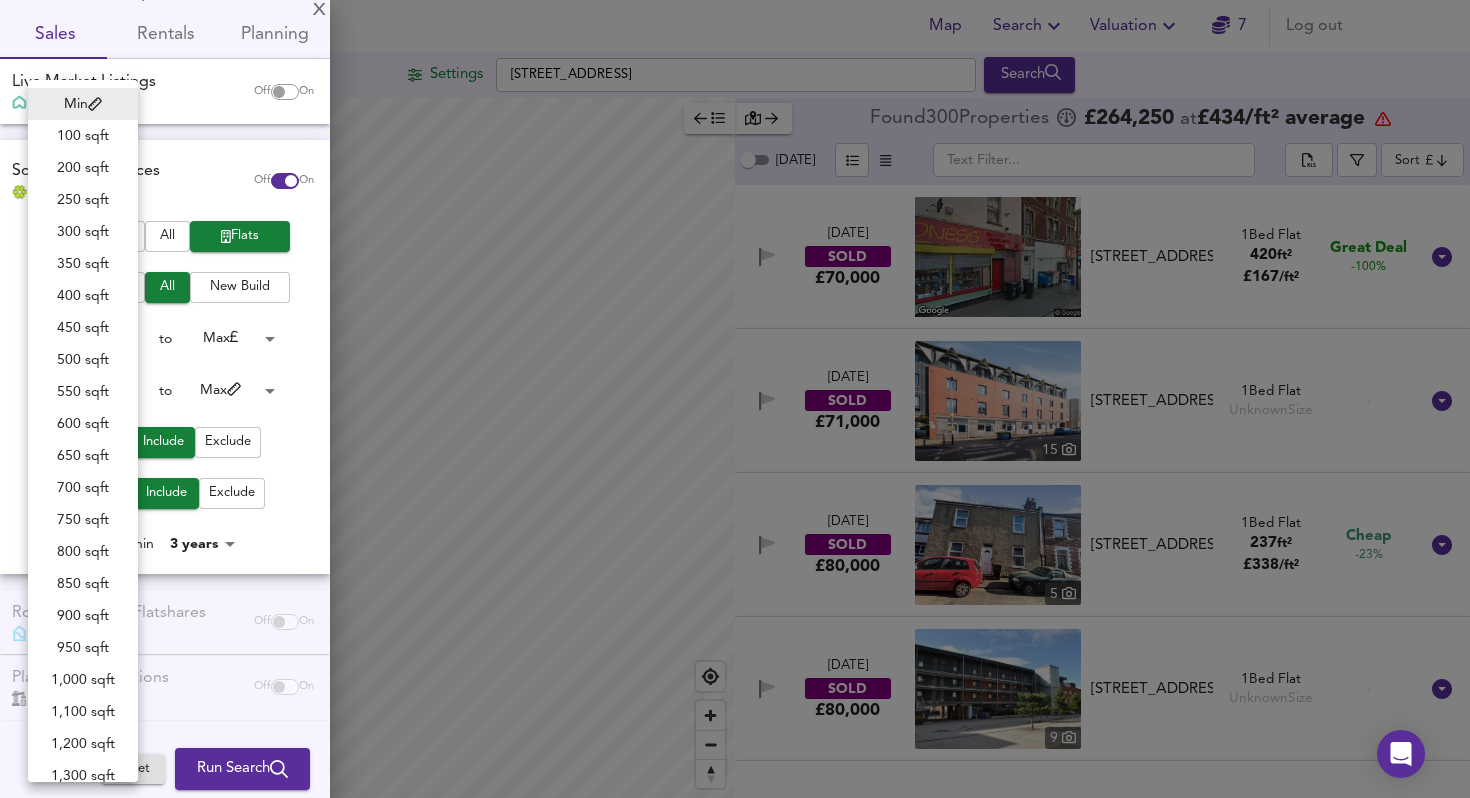 click at bounding box center (735, 399) 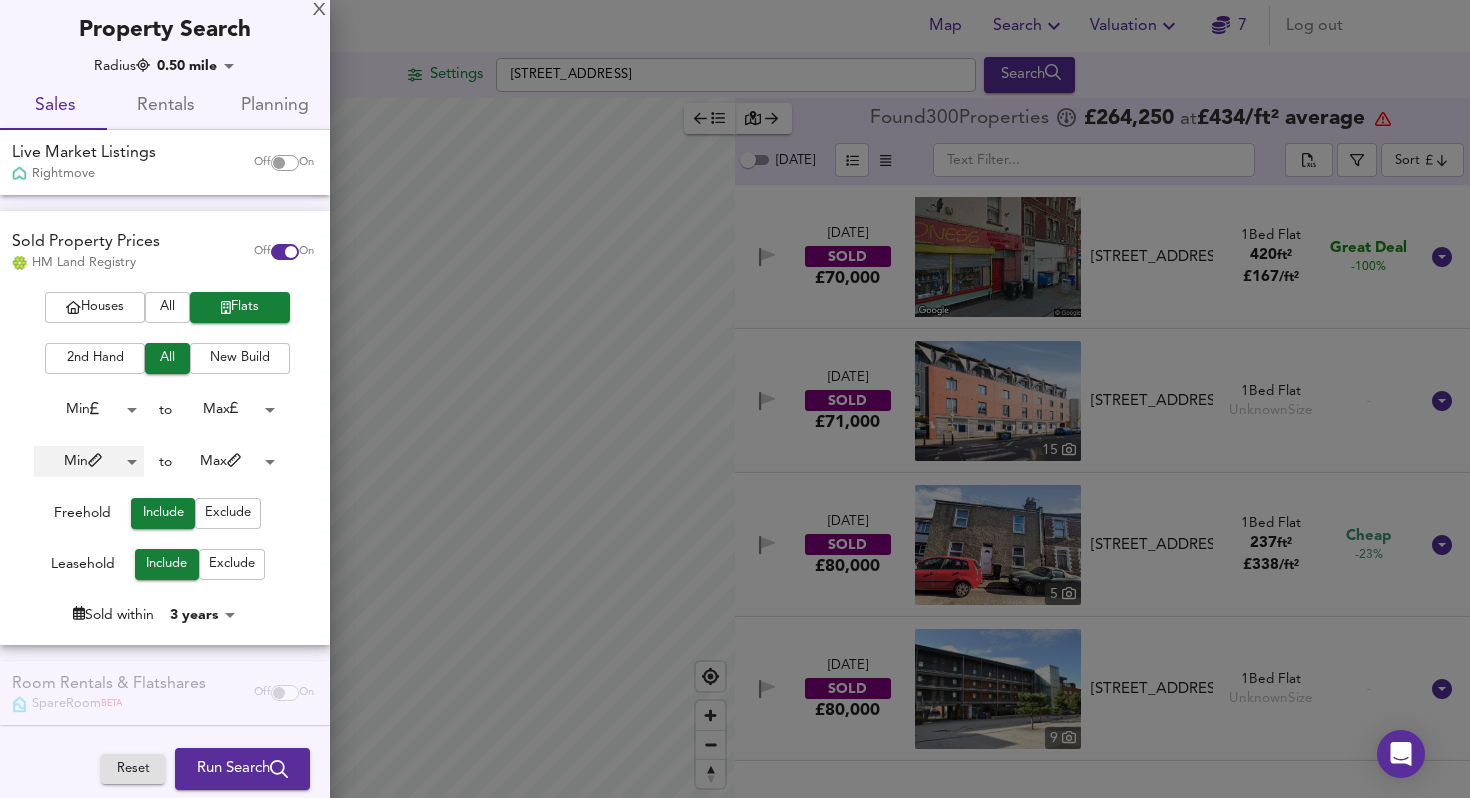 scroll, scrollTop: 0, scrollLeft: 0, axis: both 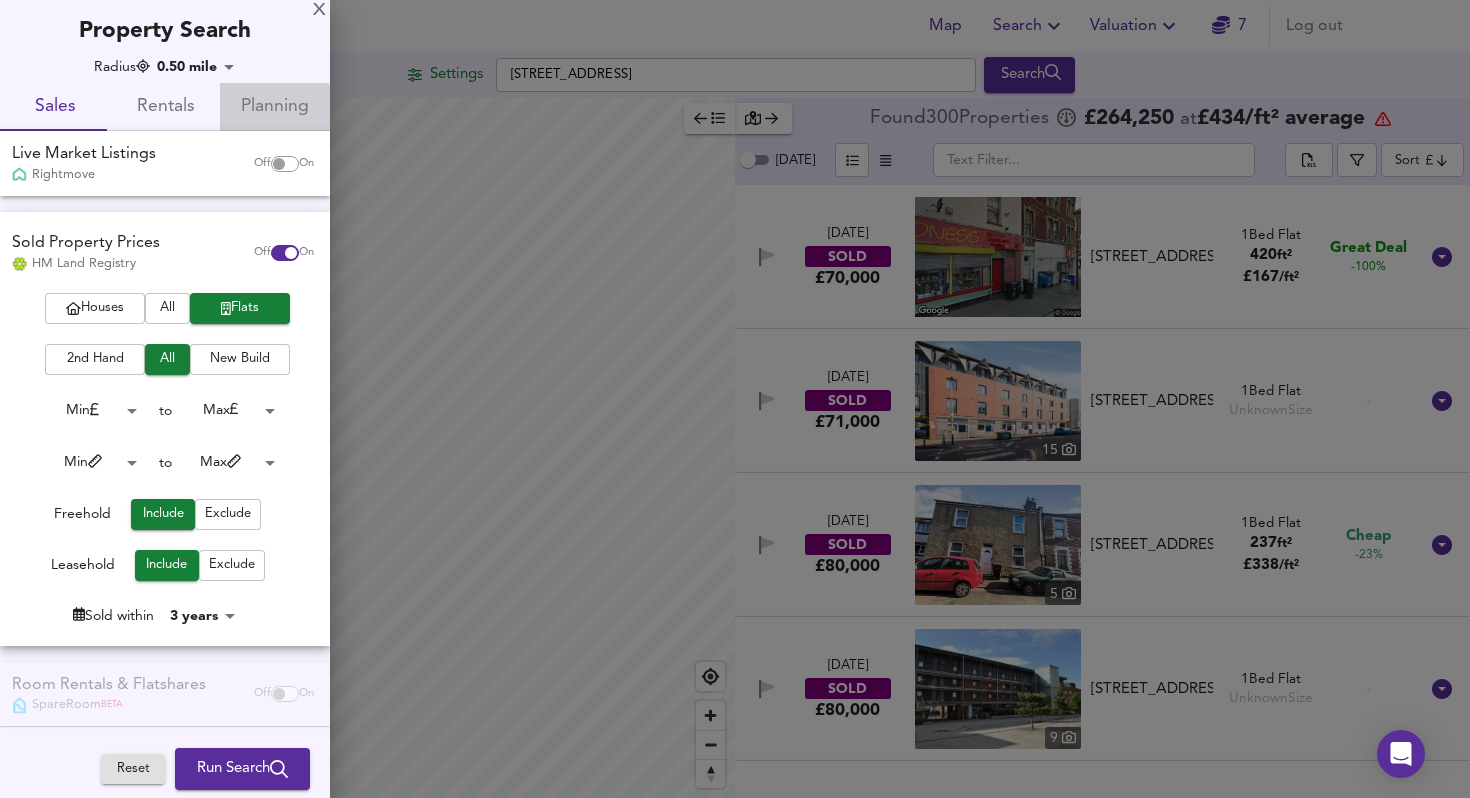 click on "Planning" at bounding box center [275, 107] 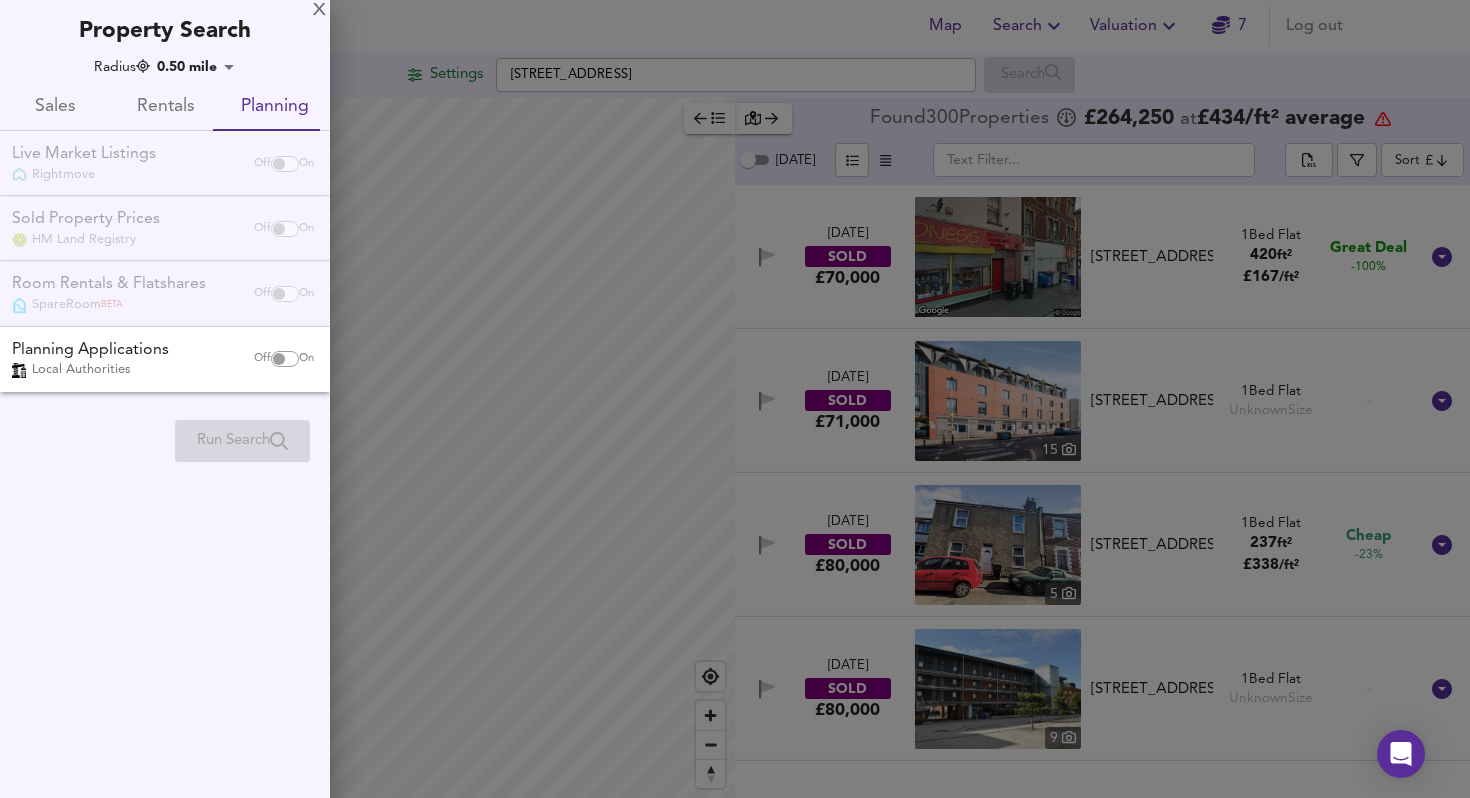 click on "Sales" at bounding box center [55, 107] 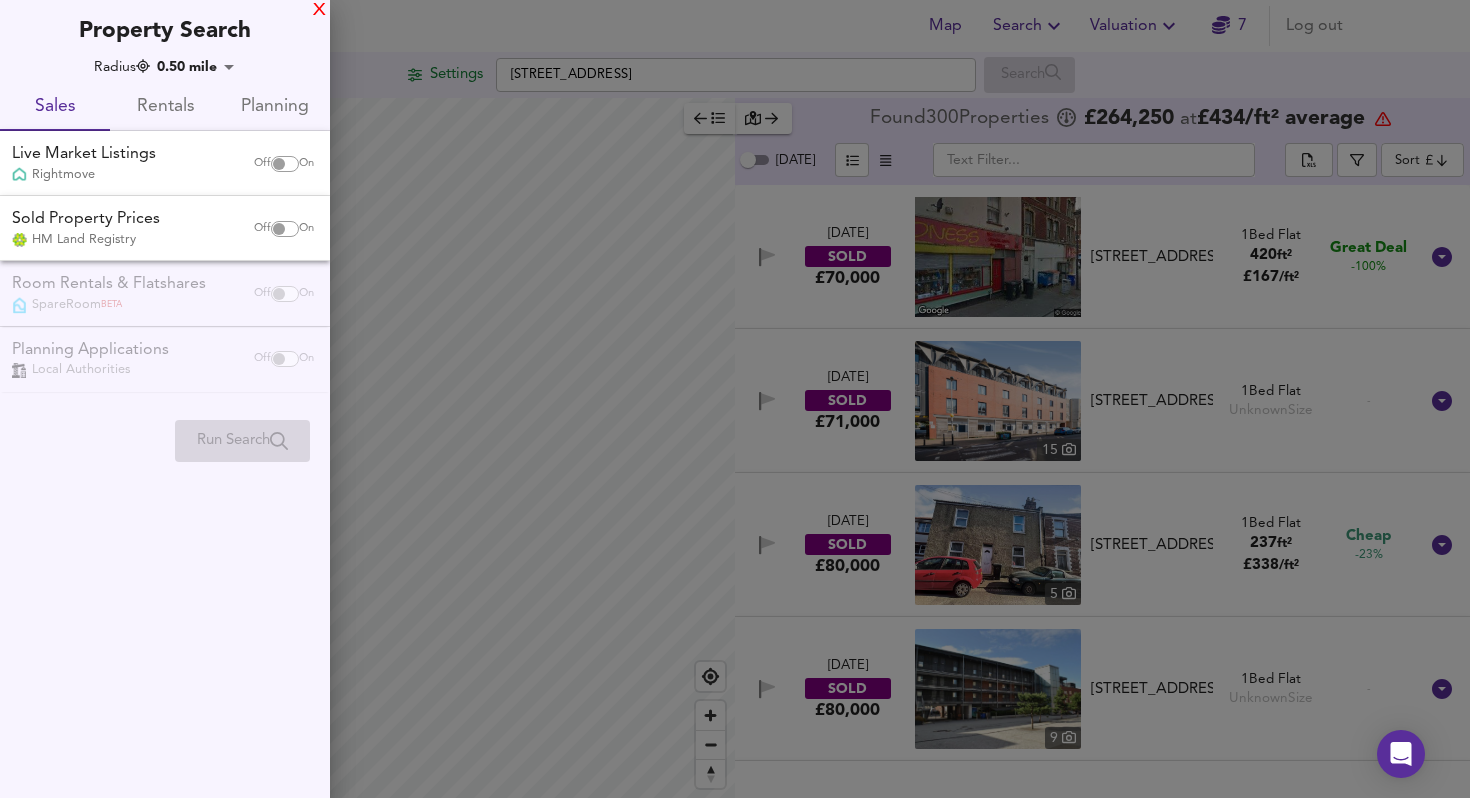 click on "X" at bounding box center (319, 11) 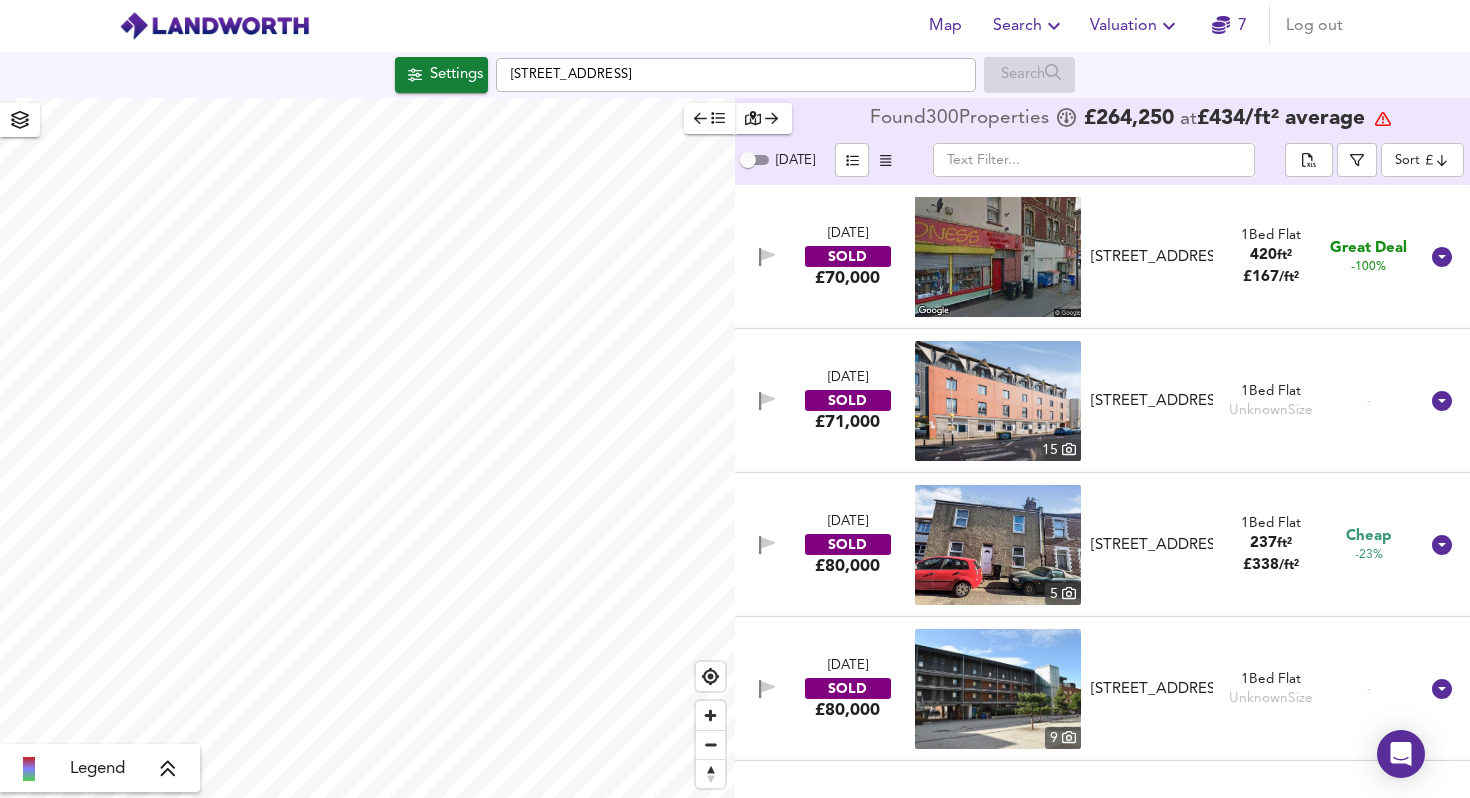 click 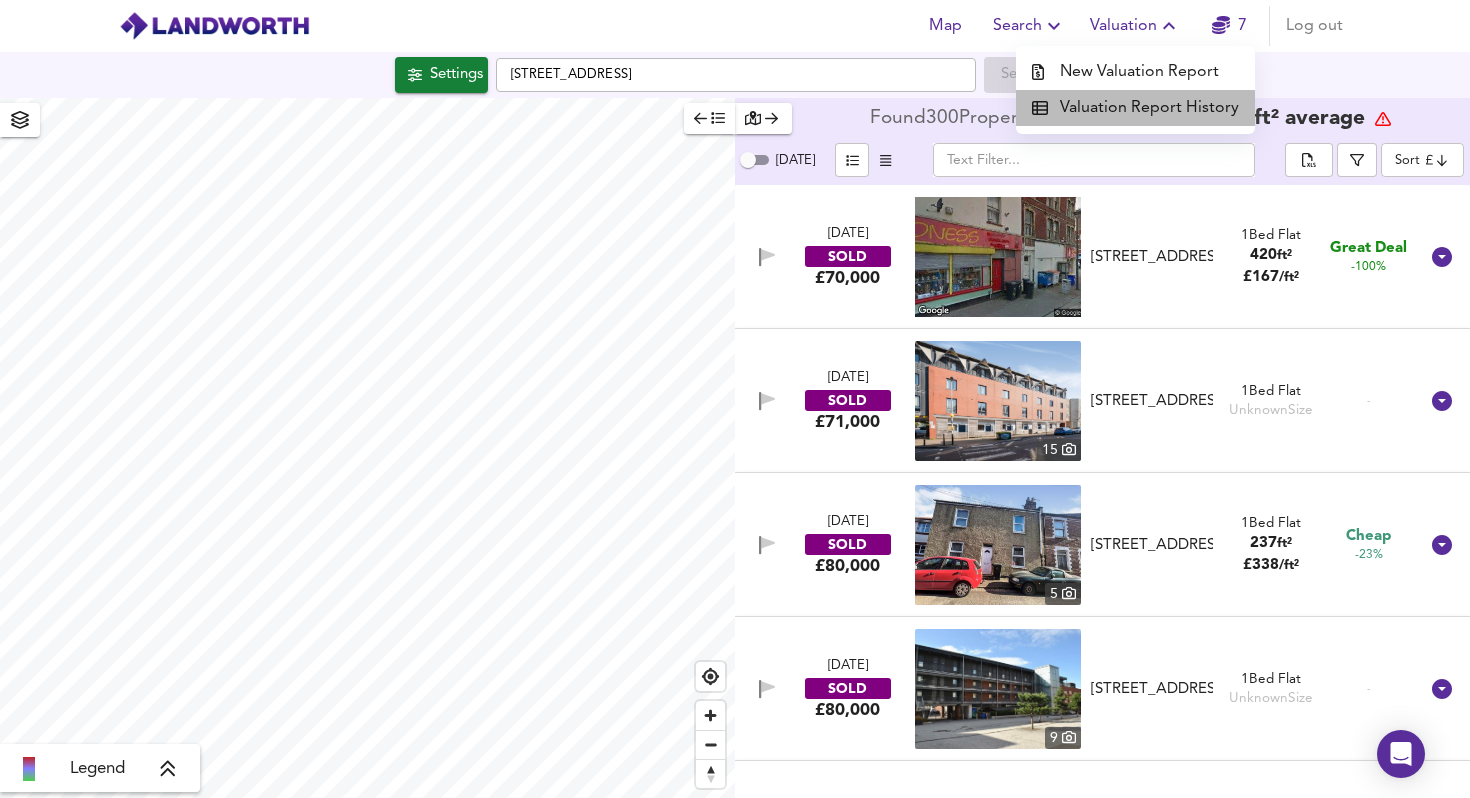 click on "Valuation Report History" at bounding box center (1135, 108) 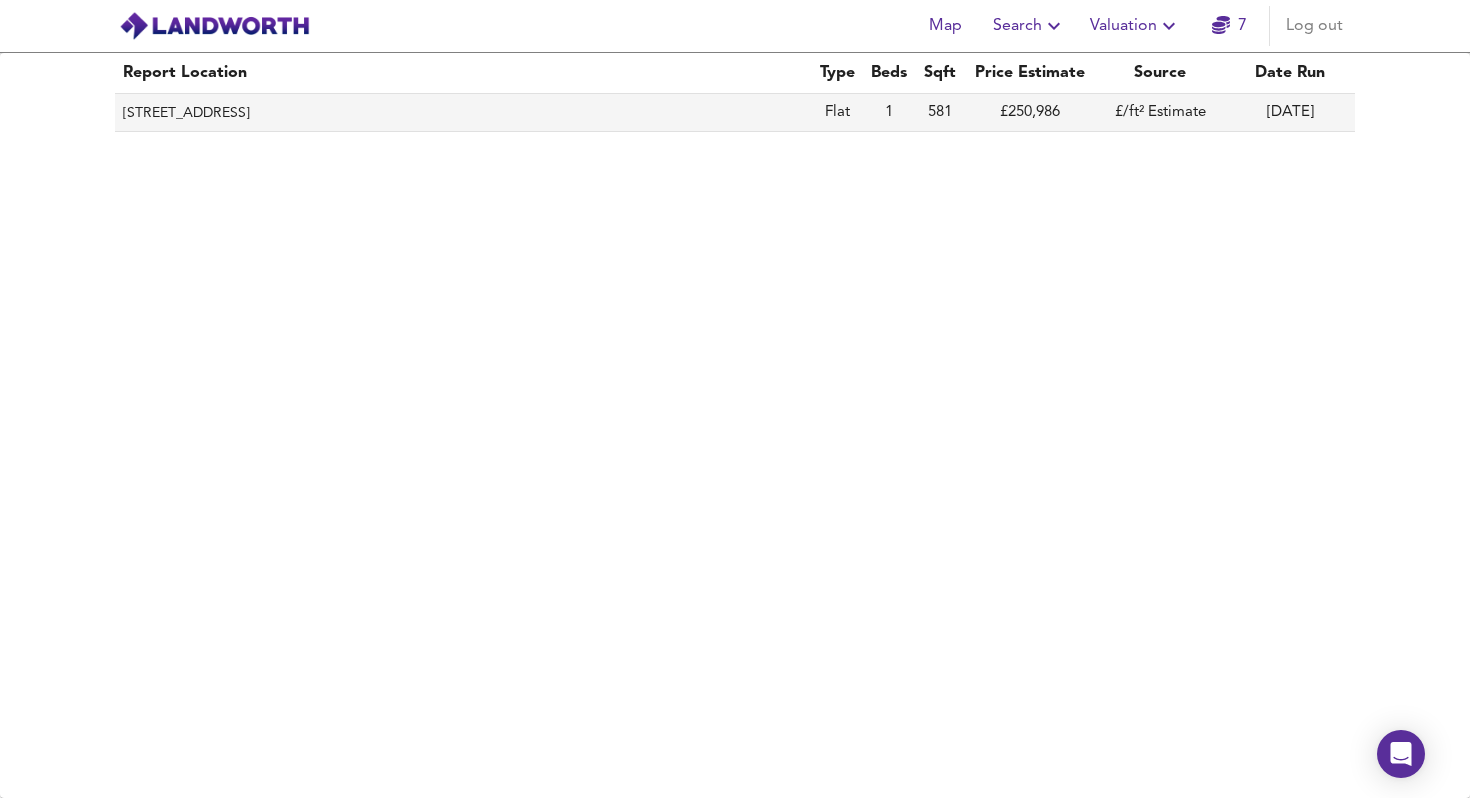 click on "Flat 4, 3 Bloomfield Avenue, Bath, Bath And North East Somerset, BA2 3AB" at bounding box center [463, 113] 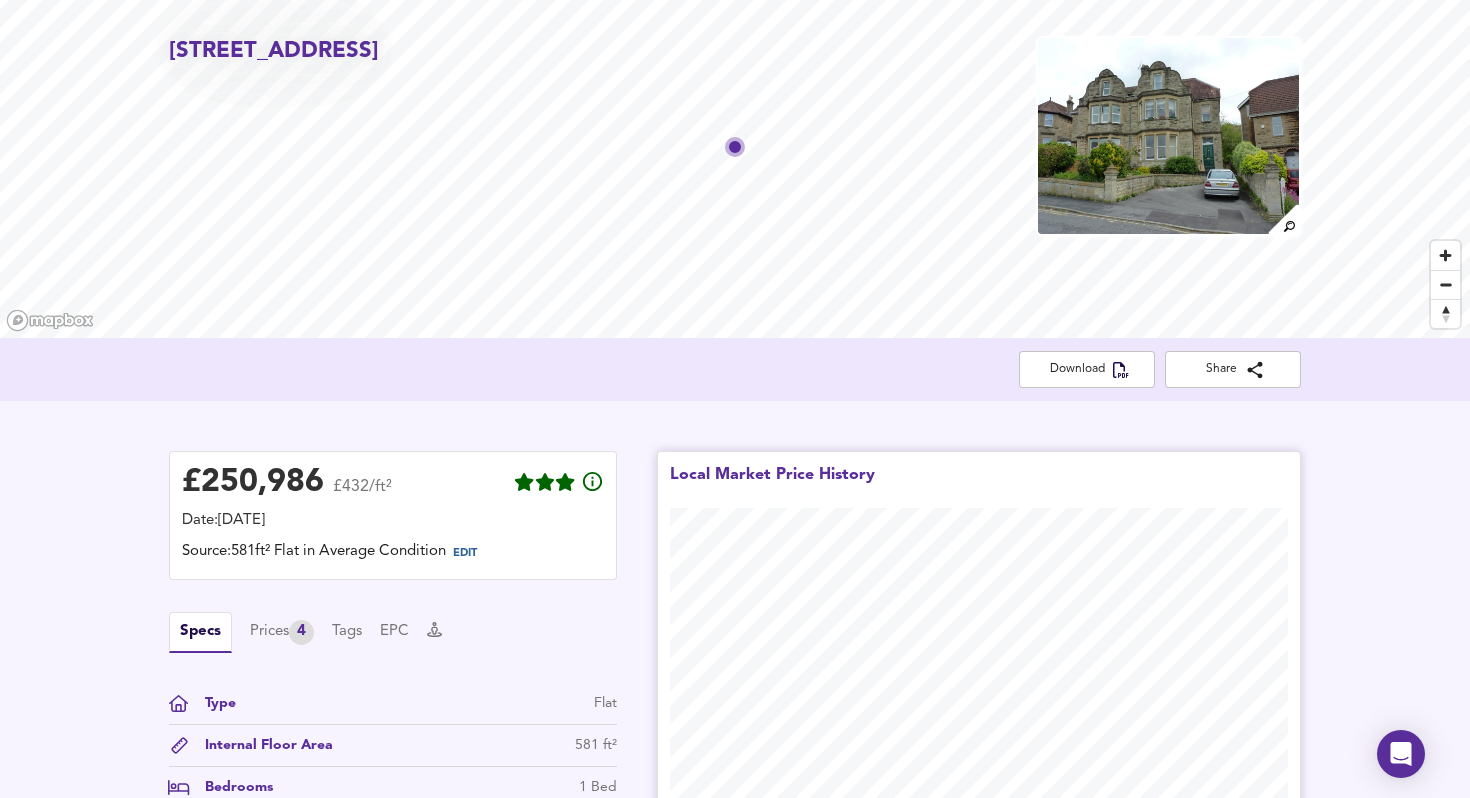 scroll, scrollTop: 0, scrollLeft: 0, axis: both 